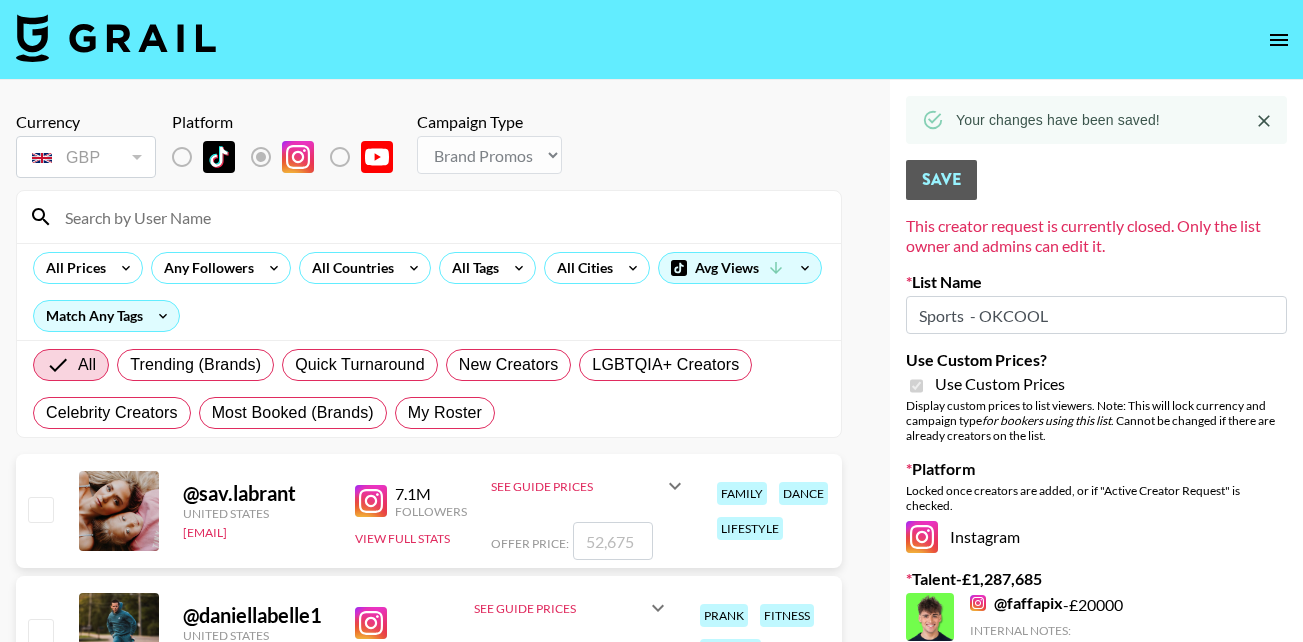 select on "Brand" 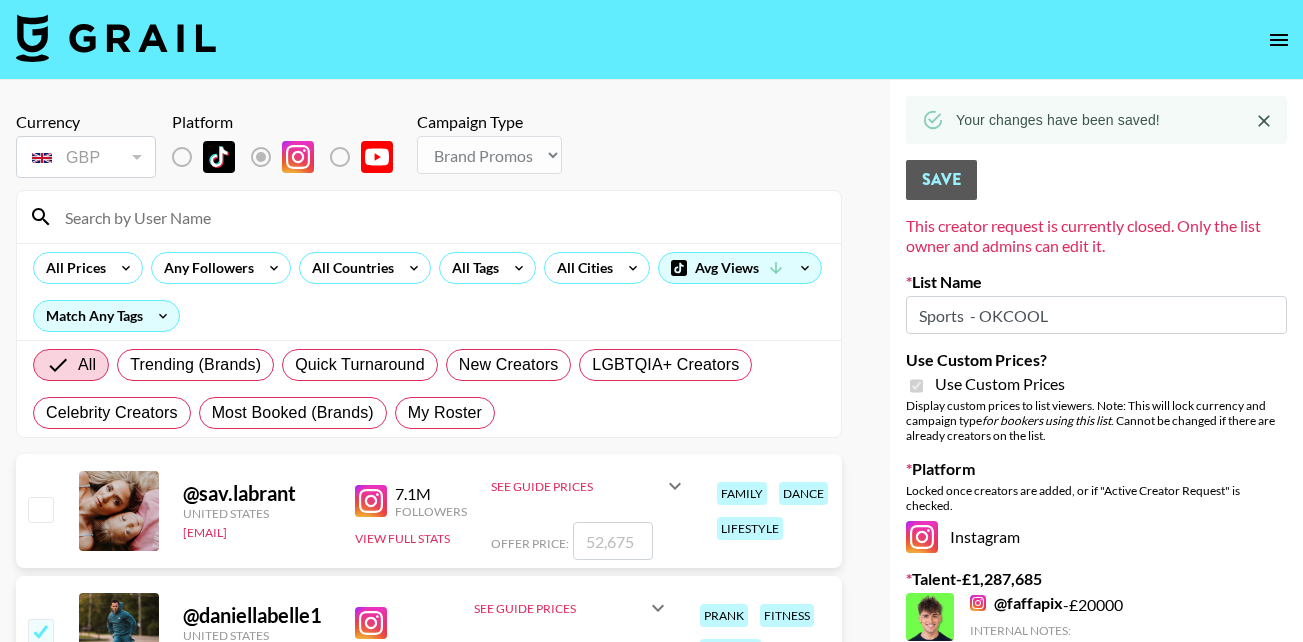 checkbox on "true" 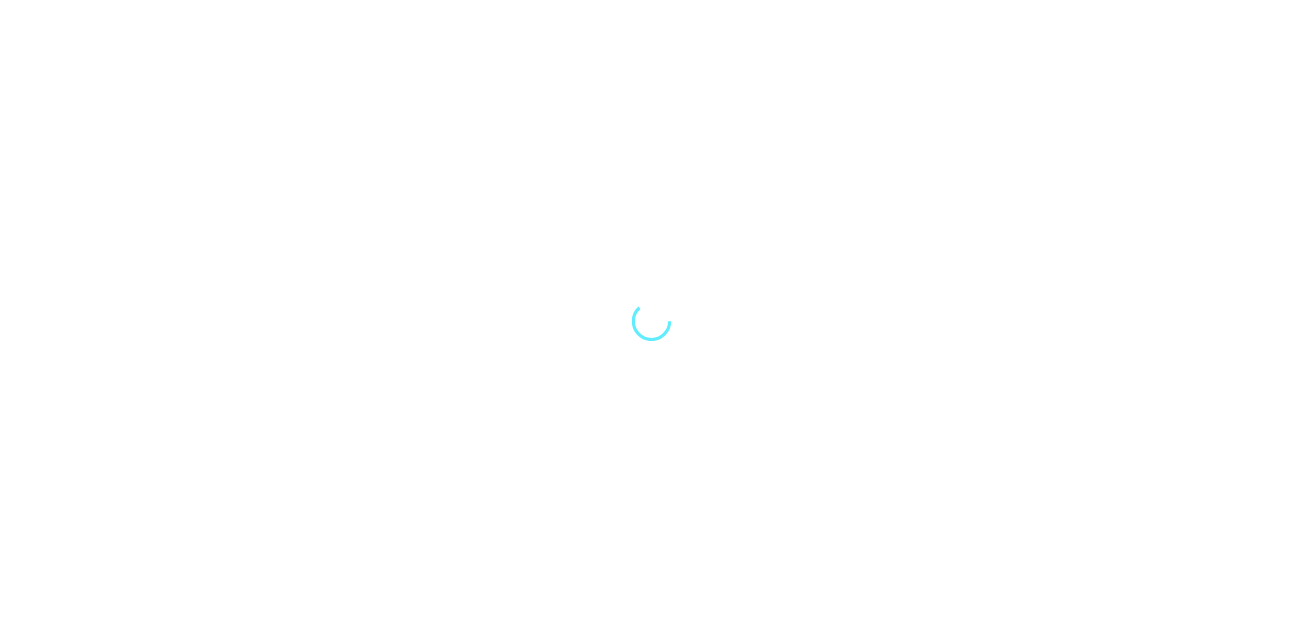 scroll, scrollTop: 0, scrollLeft: 0, axis: both 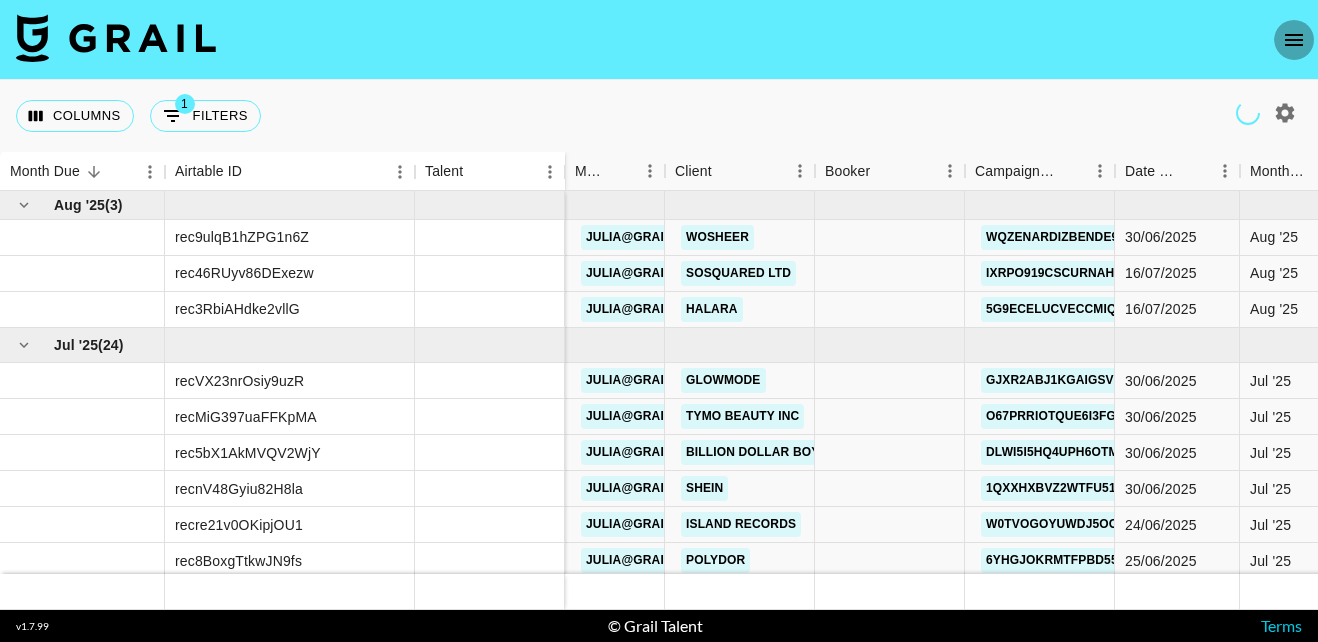 click 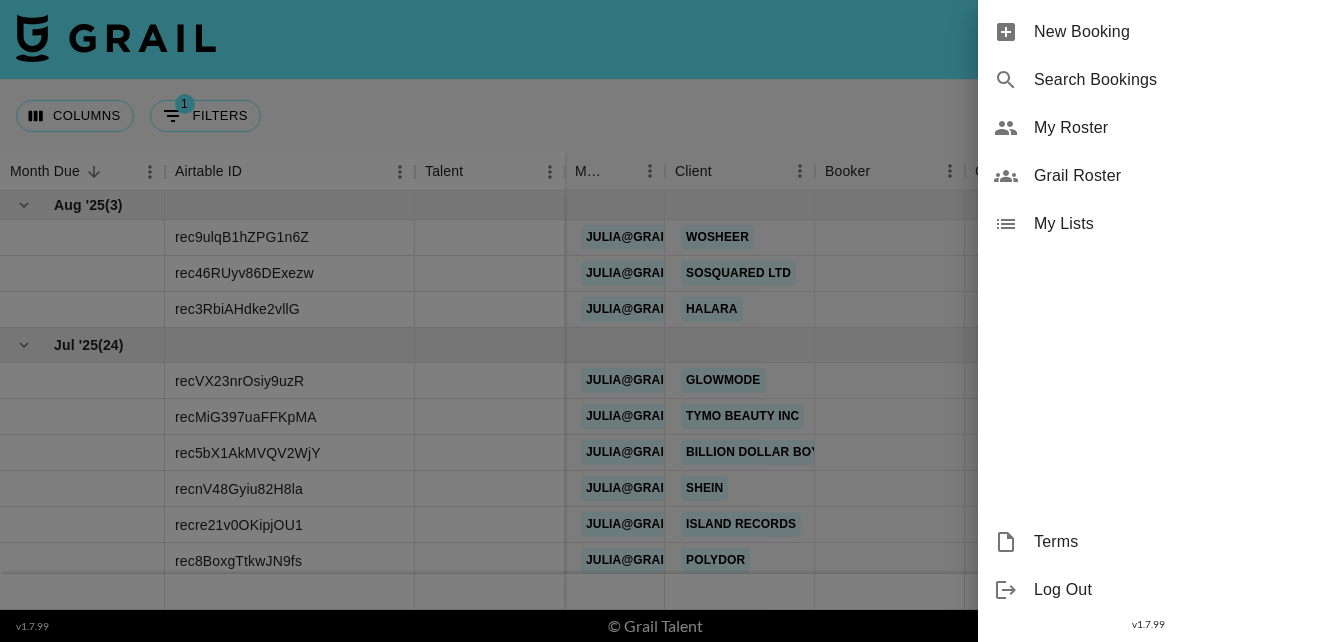 click on "My Roster" at bounding box center (1168, 128) 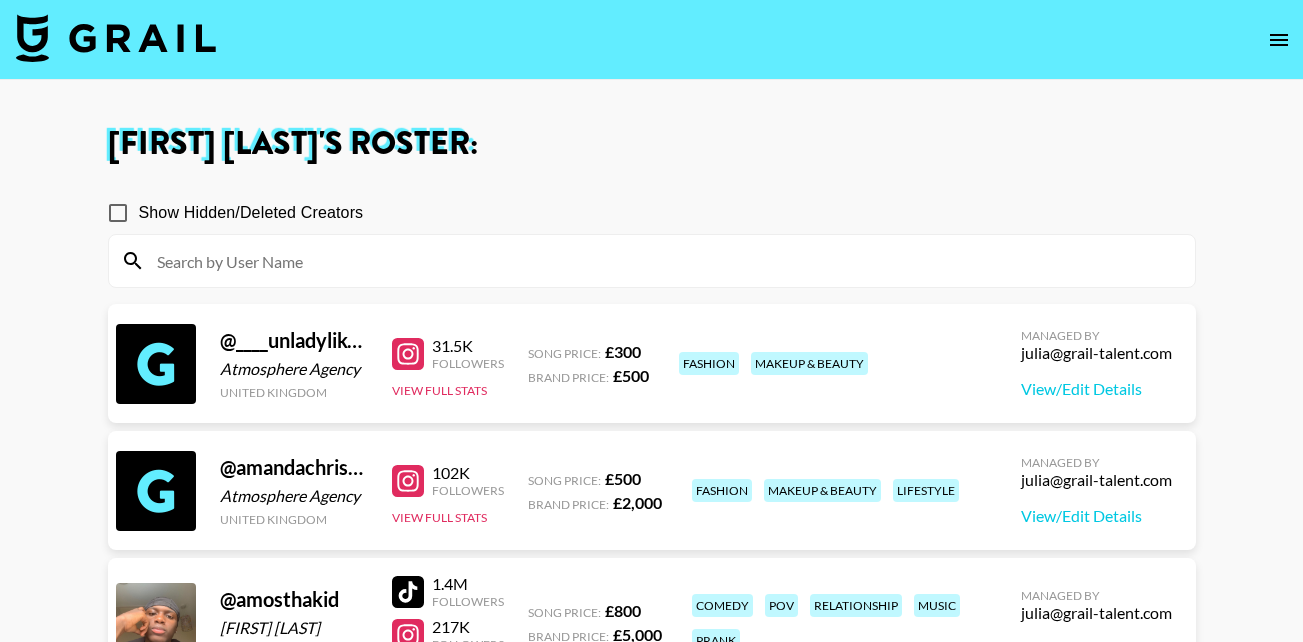 click at bounding box center [664, 261] 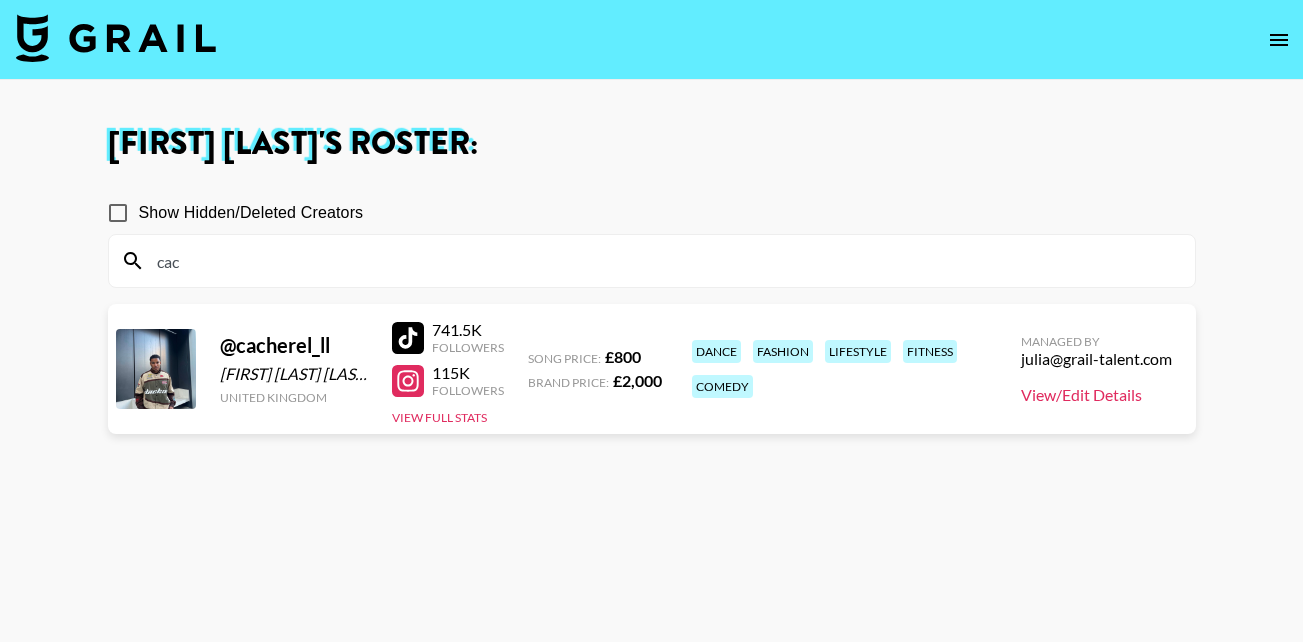 type on "cac" 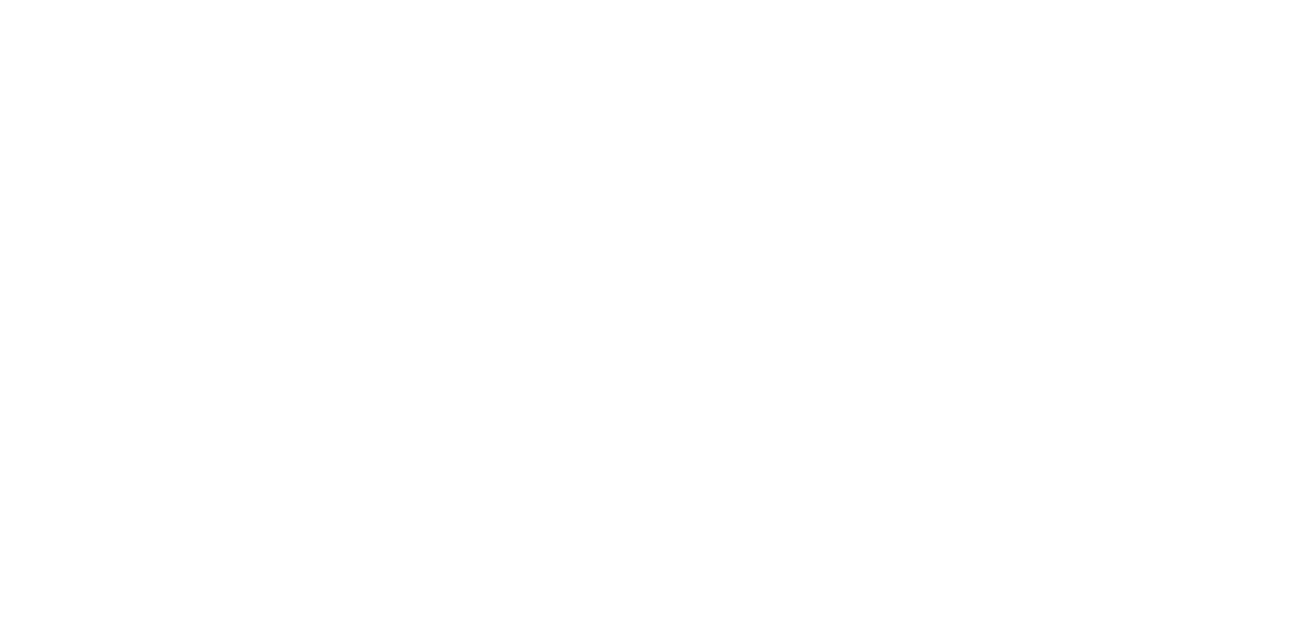 scroll, scrollTop: 0, scrollLeft: 0, axis: both 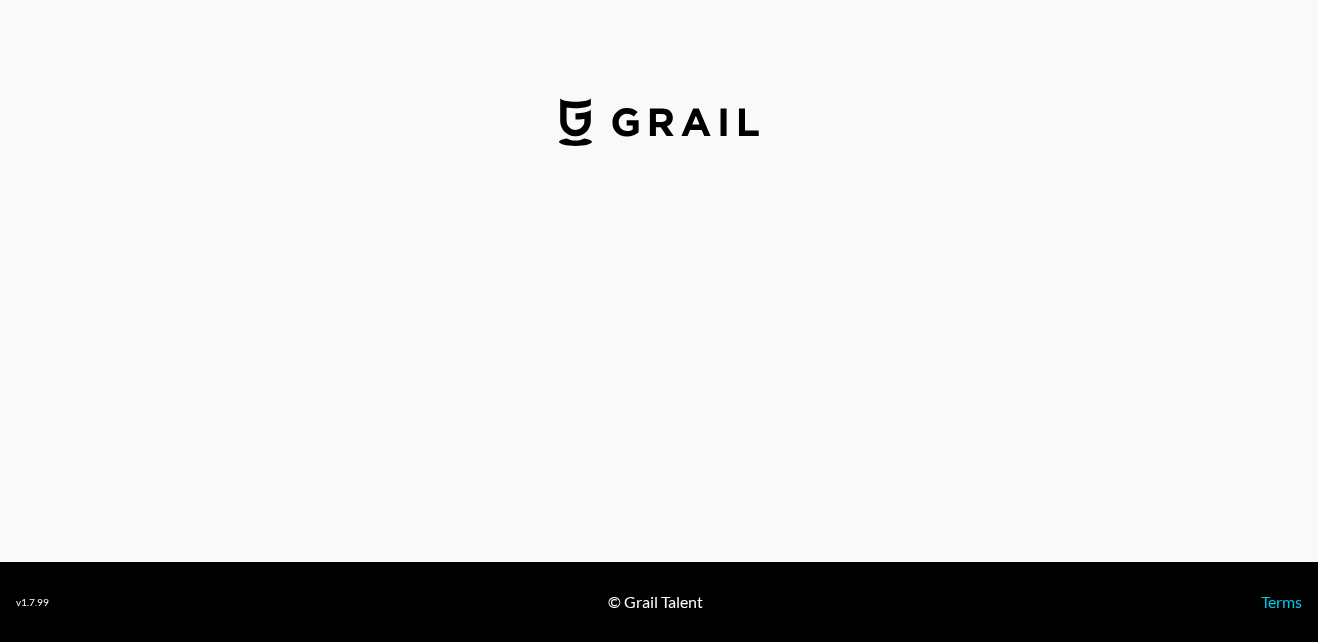 select on "GBP" 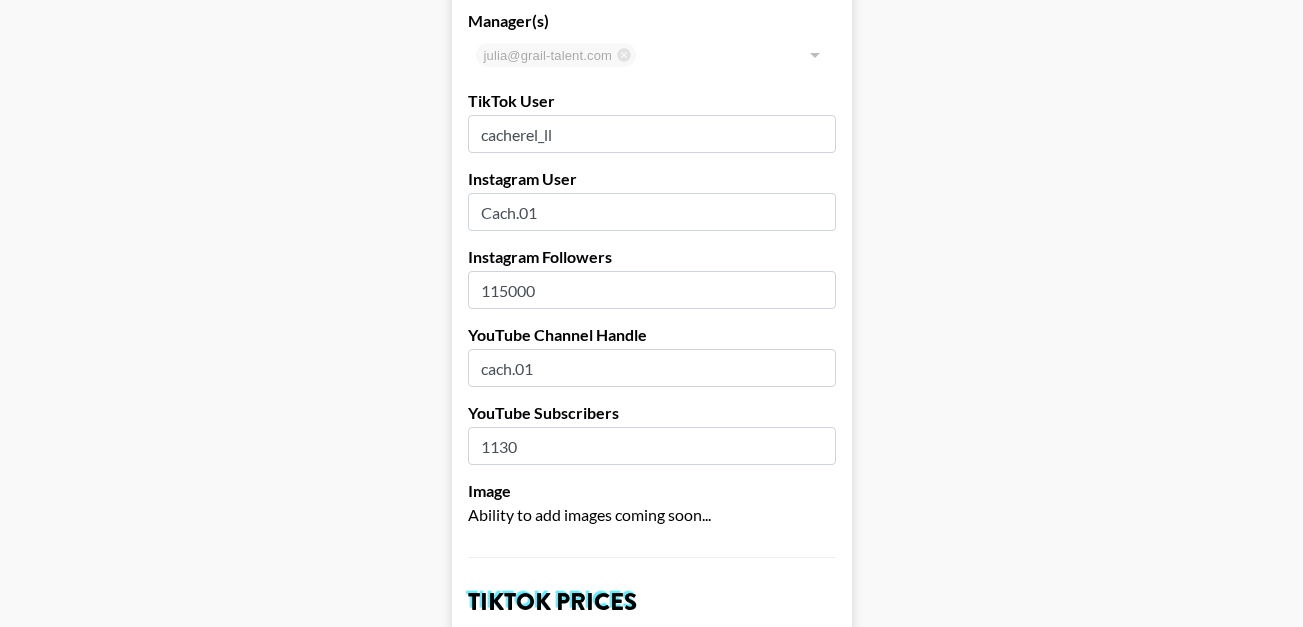 scroll, scrollTop: 217, scrollLeft: 0, axis: vertical 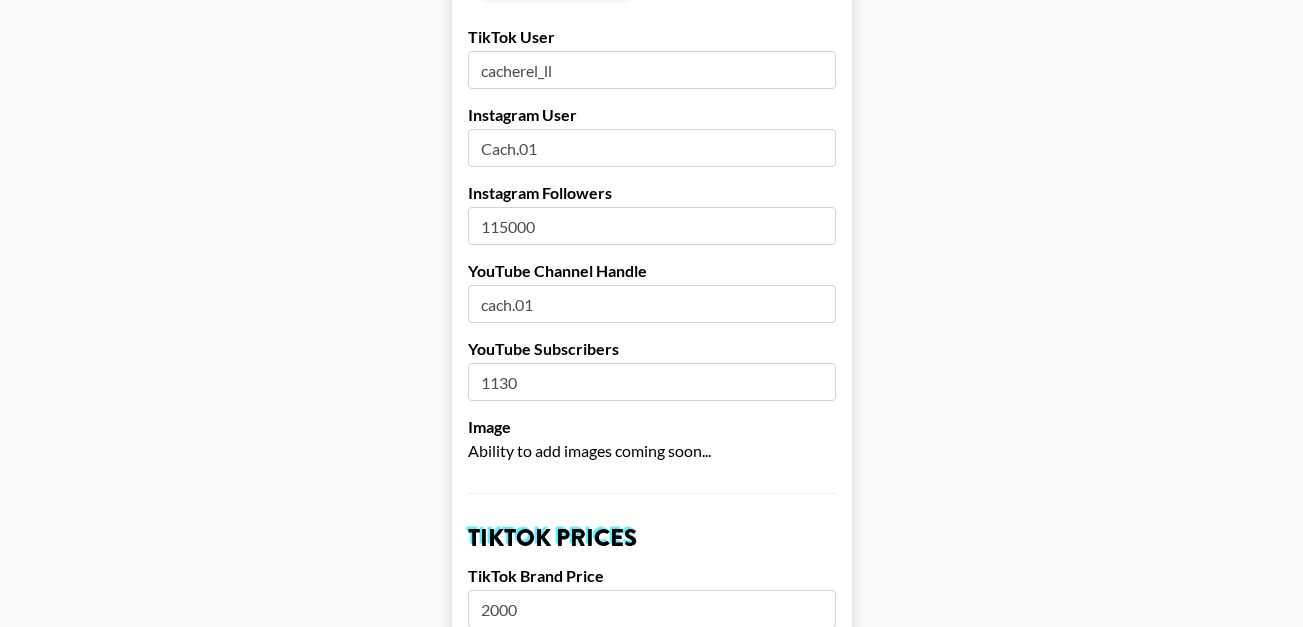 click on "115000" at bounding box center (652, 226) 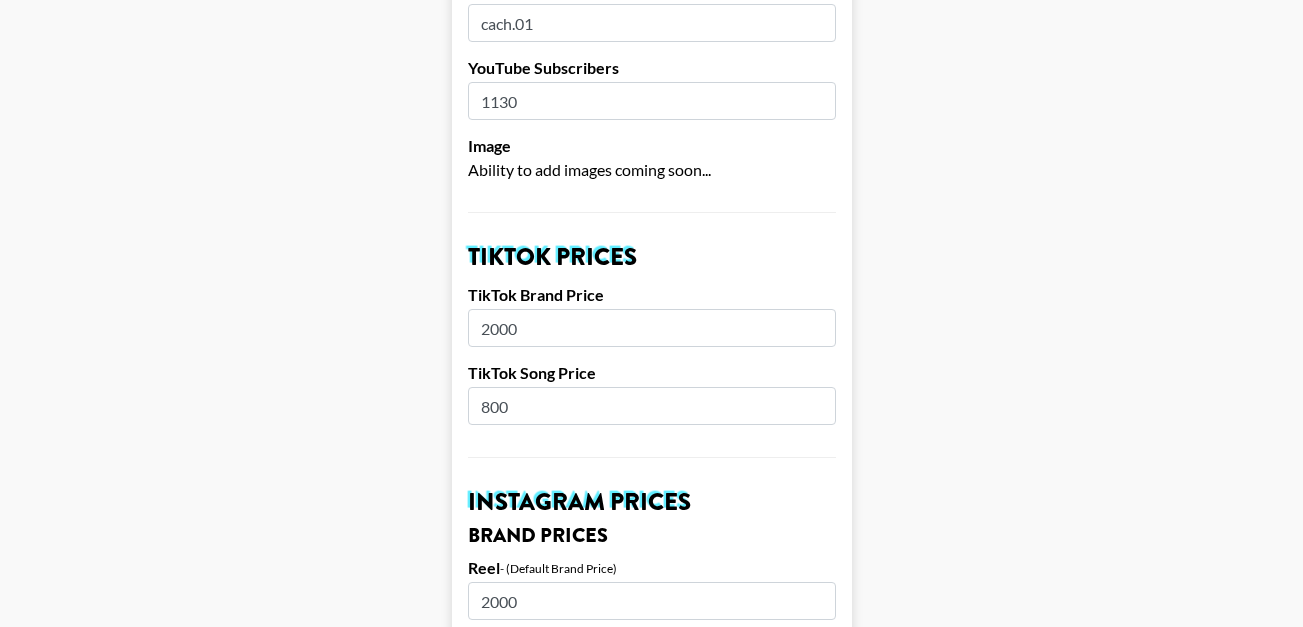 scroll, scrollTop: 499, scrollLeft: 0, axis: vertical 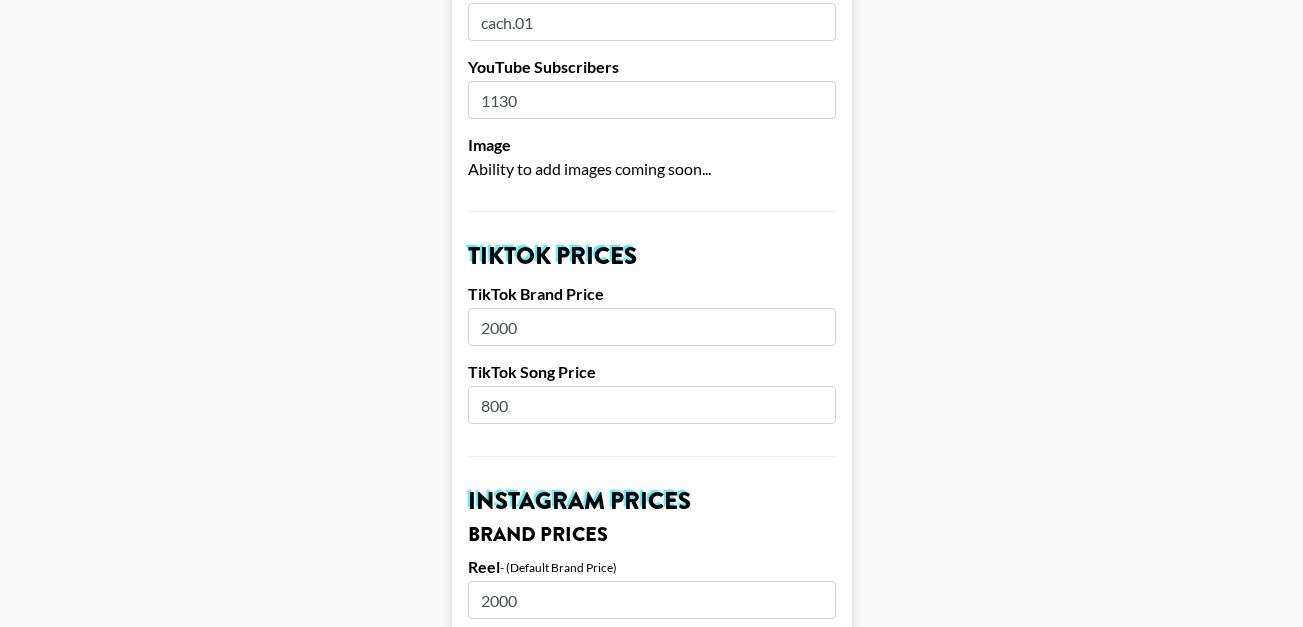 type on "324000" 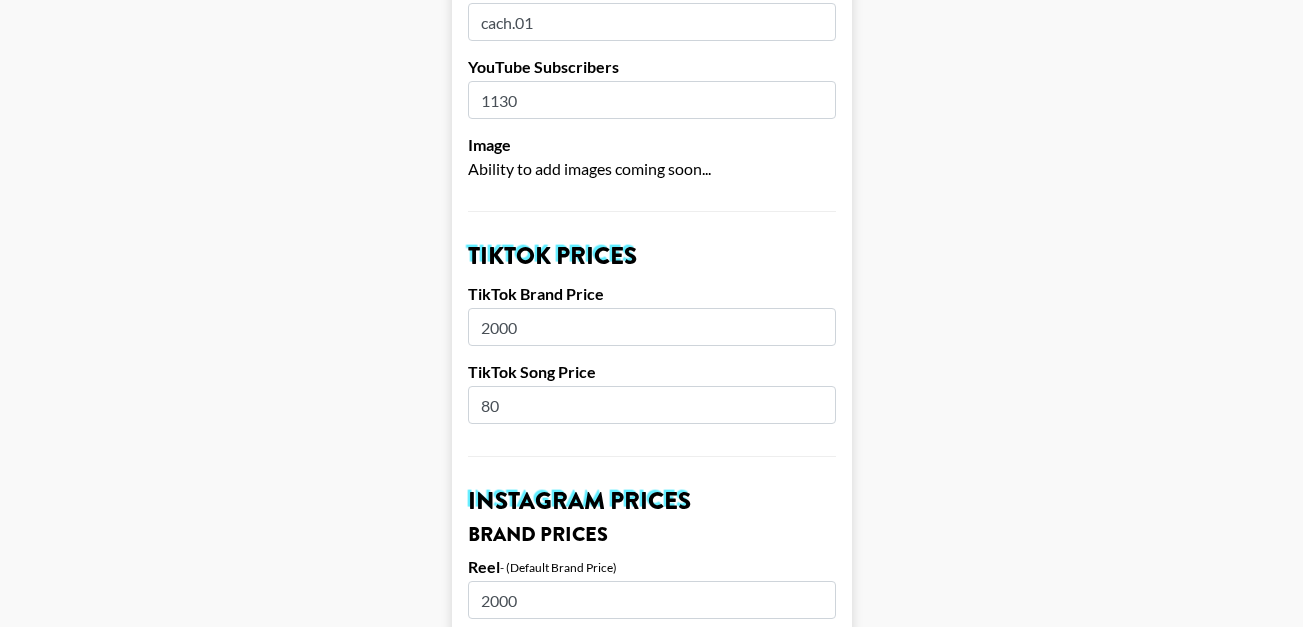 type on "8" 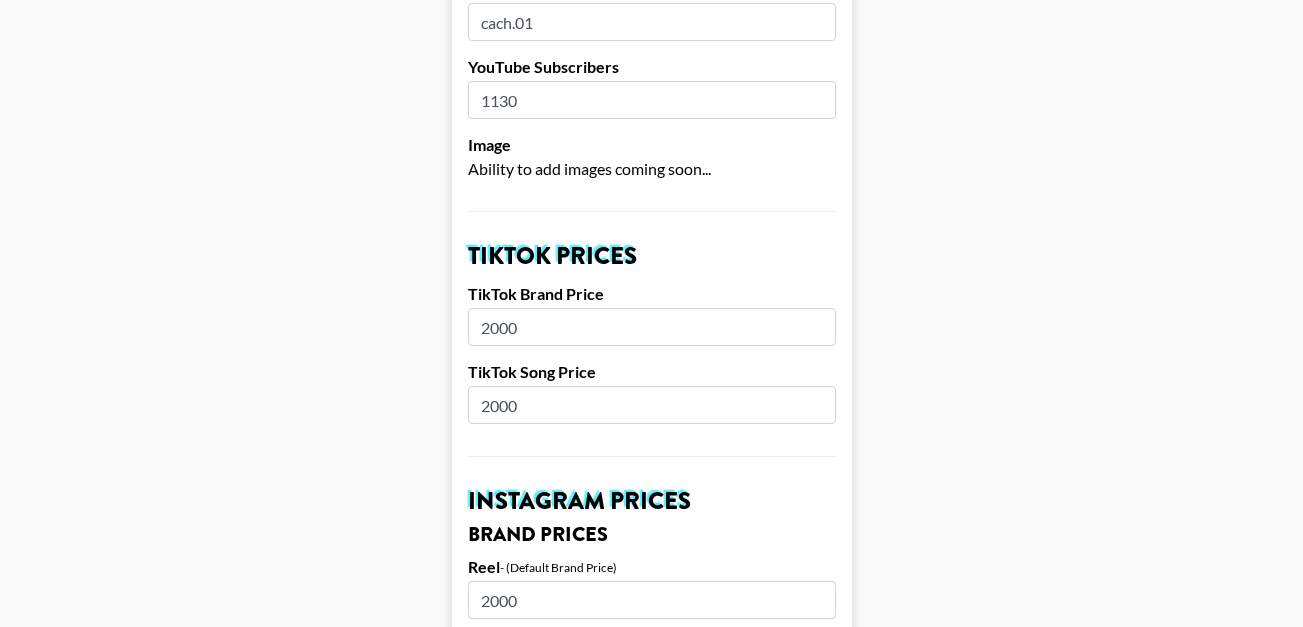 type on "2000" 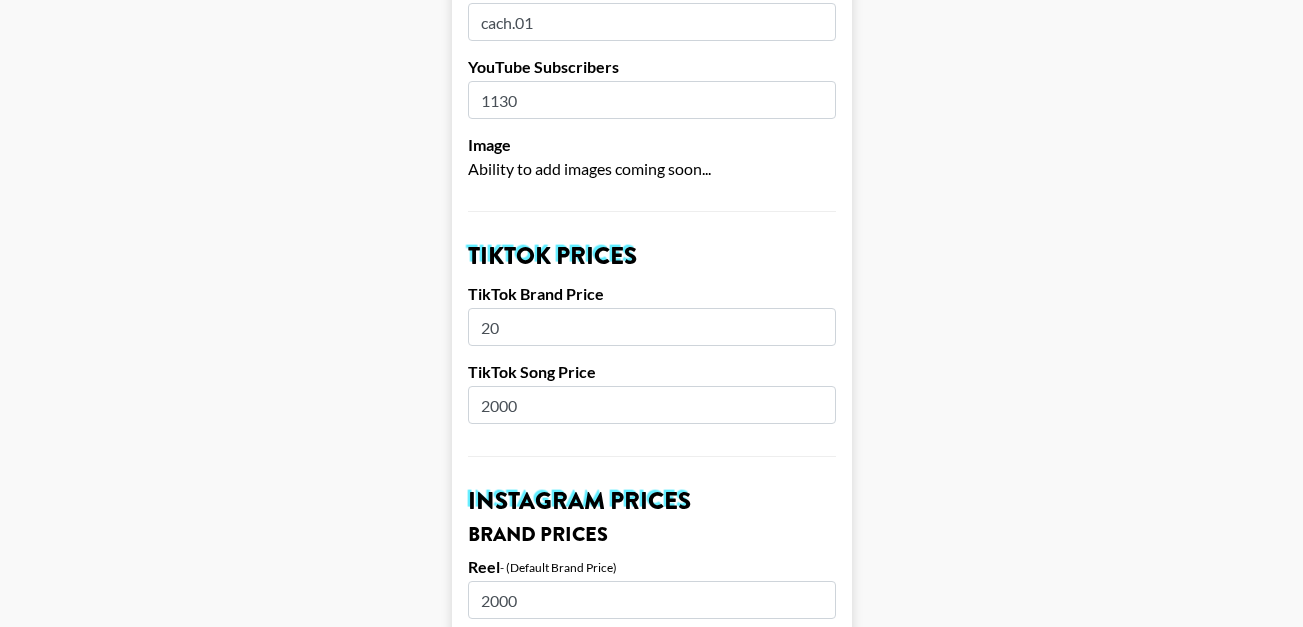 type on "2" 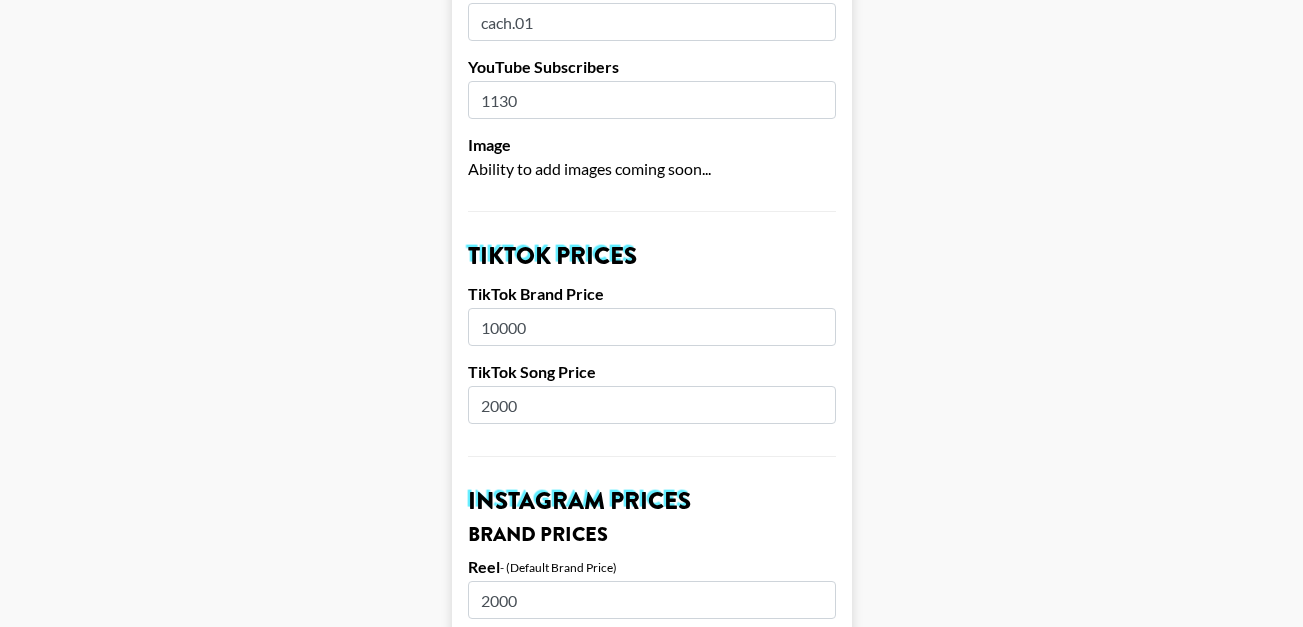 type on "10000" 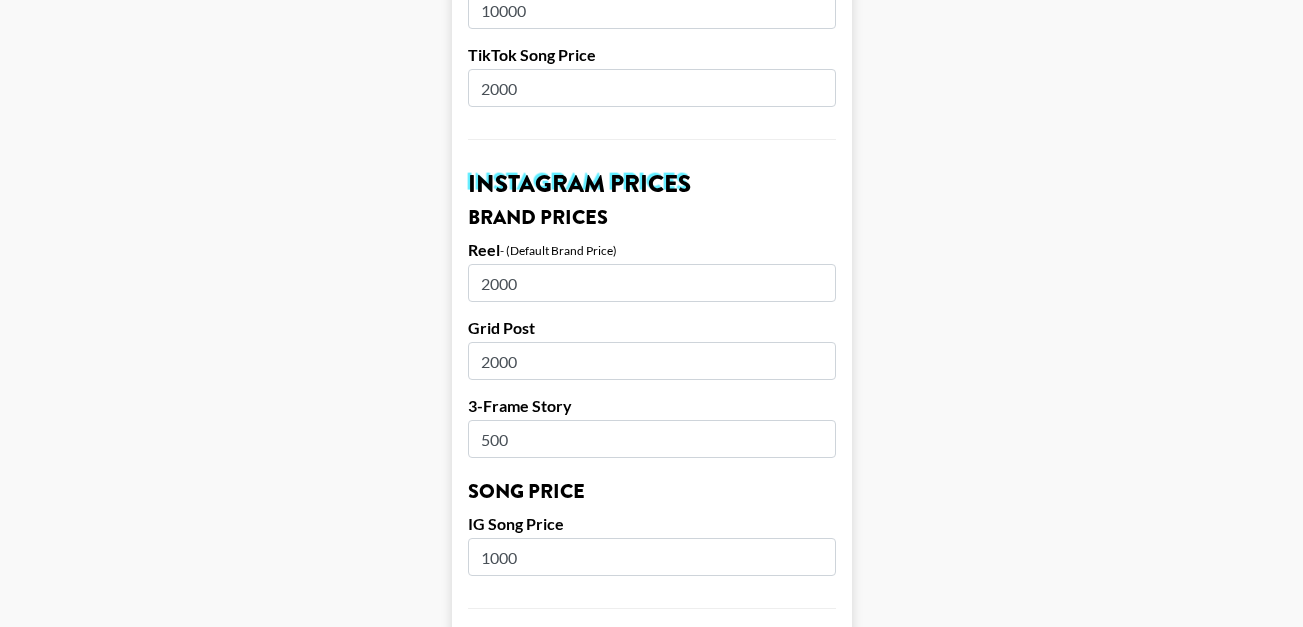 scroll, scrollTop: 817, scrollLeft: 0, axis: vertical 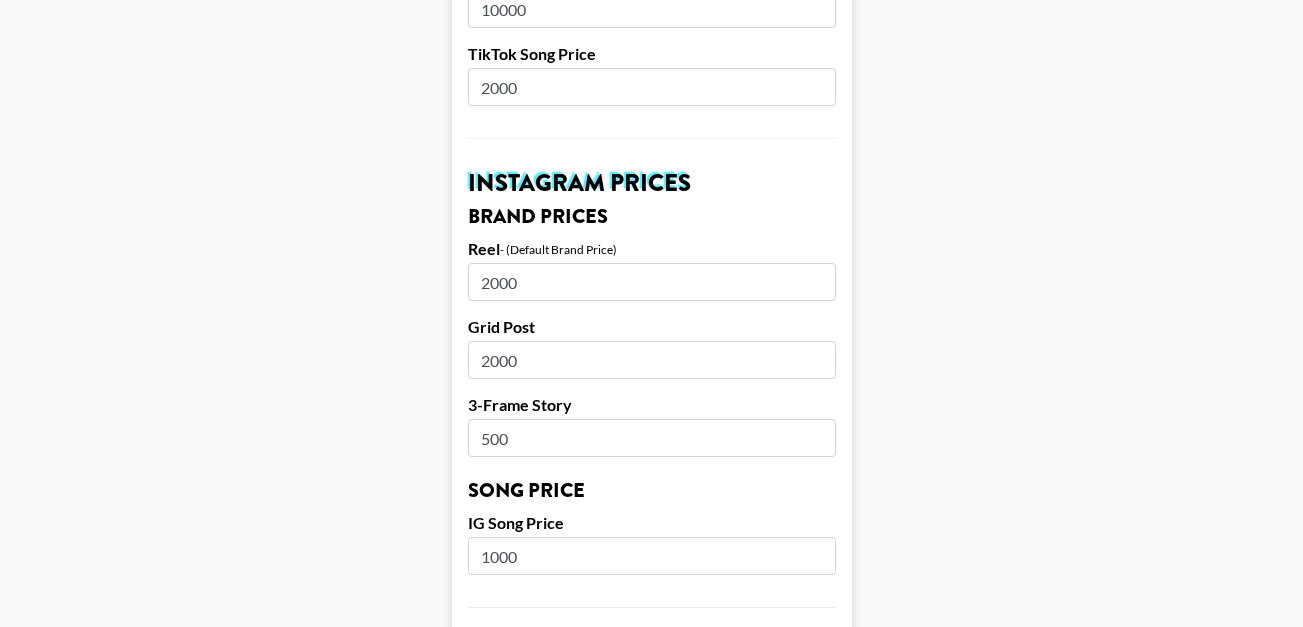 drag, startPoint x: 690, startPoint y: 492, endPoint x: 558, endPoint y: 286, distance: 244.66304 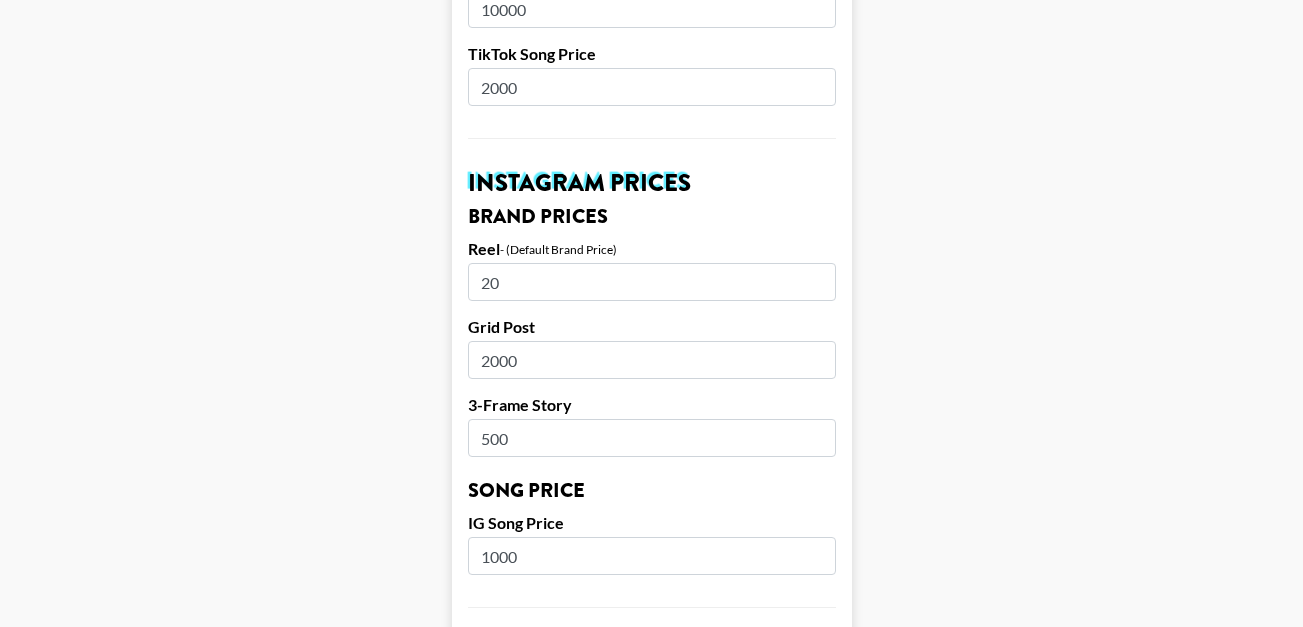 type on "2" 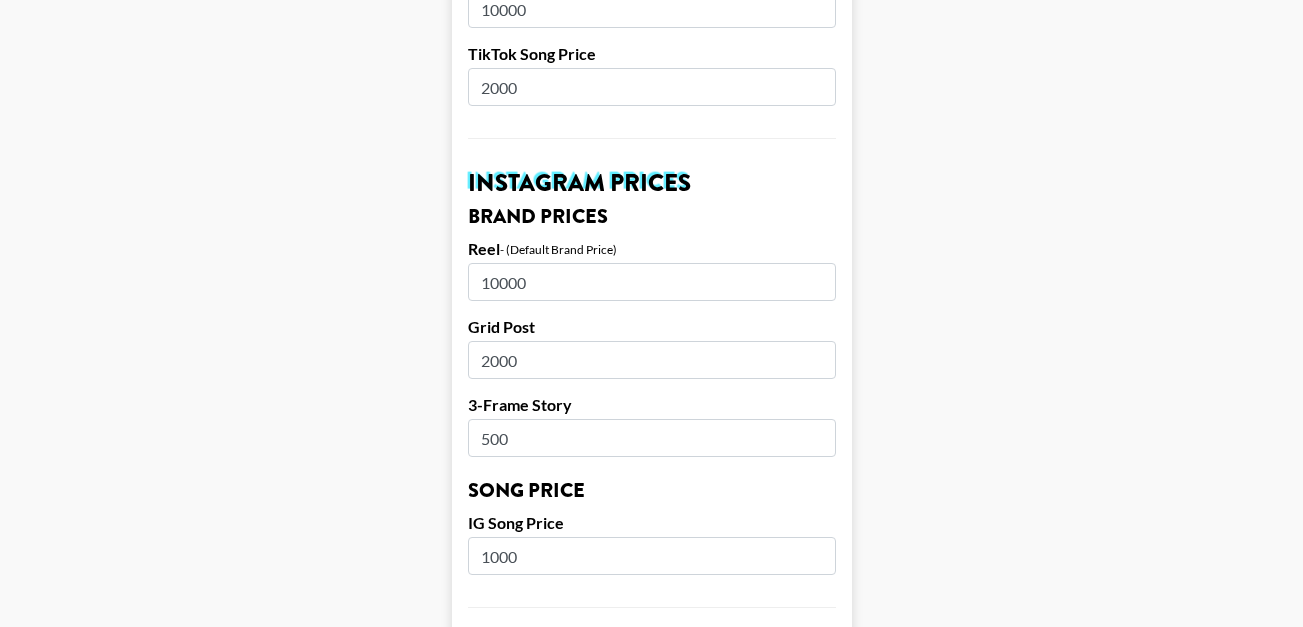 type on "10000" 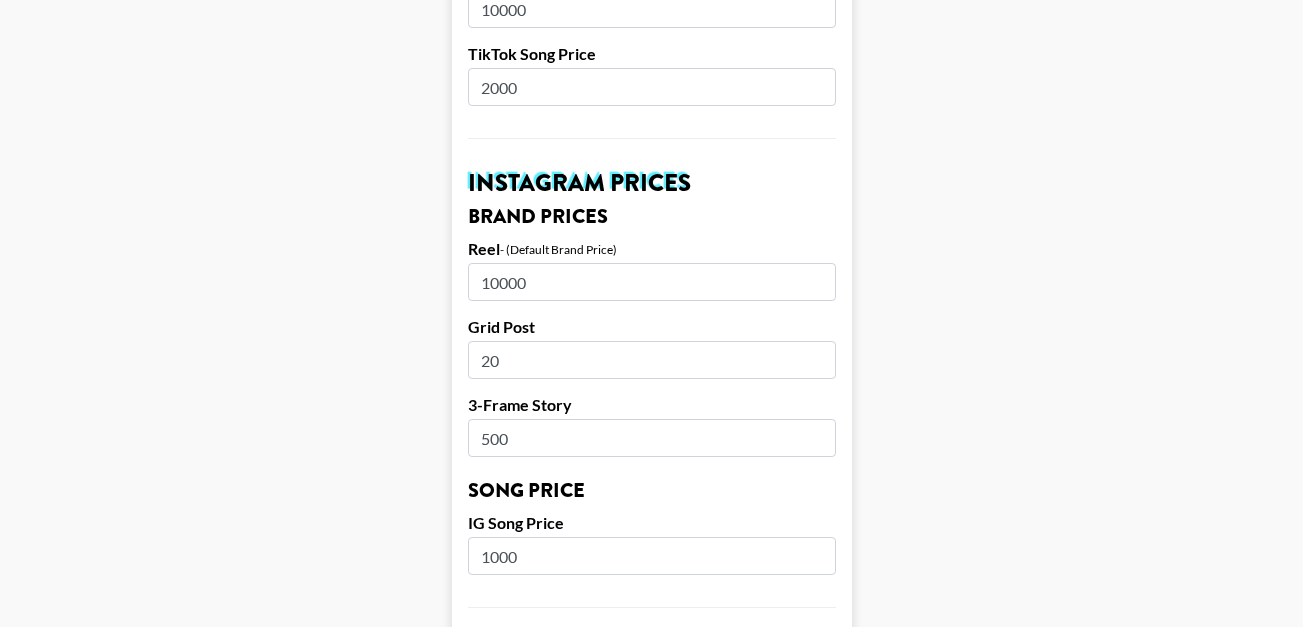 type on "2" 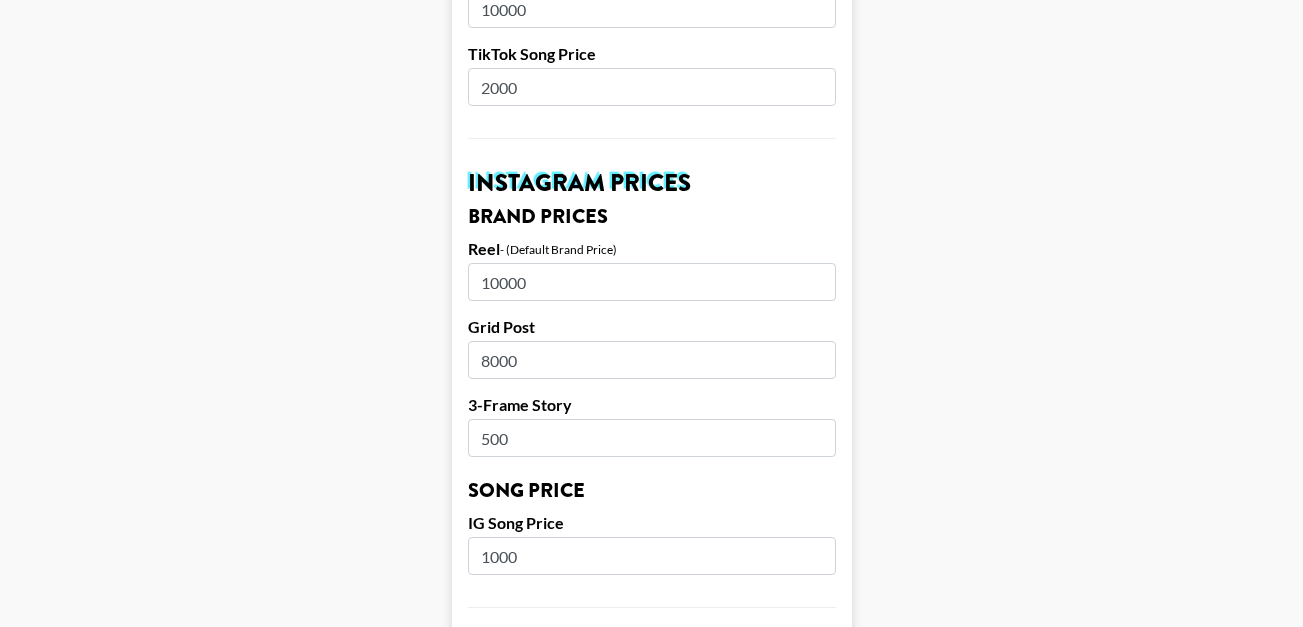 type on "8000" 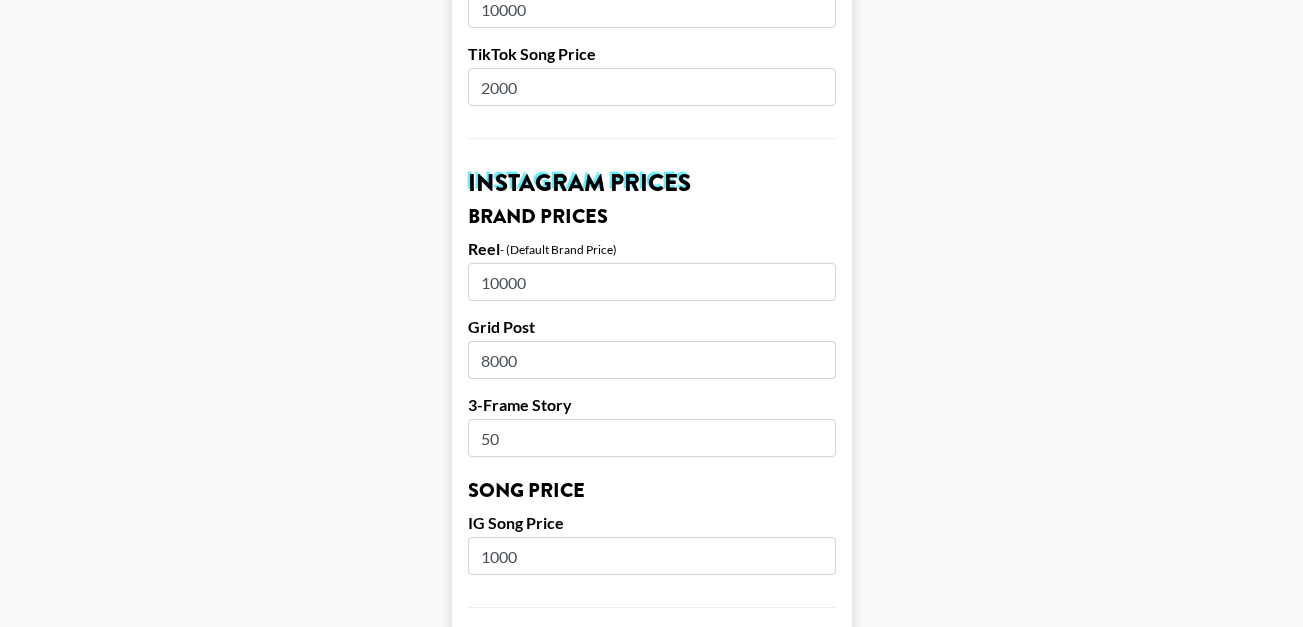 type on "5" 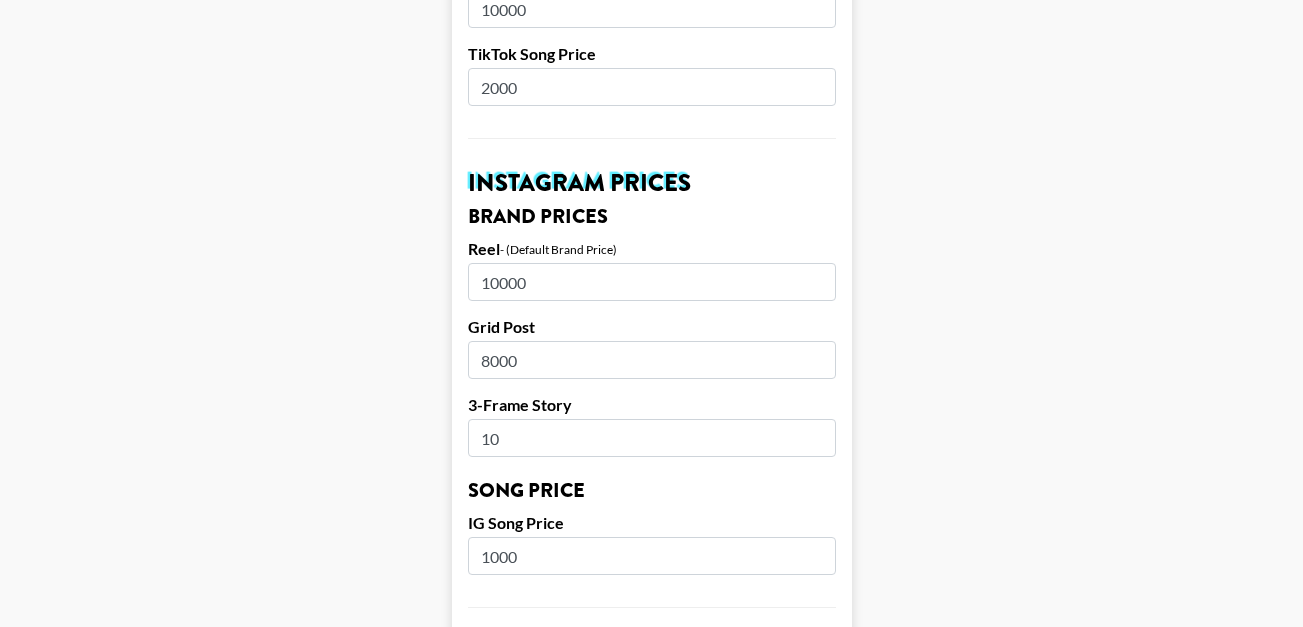 type on "1" 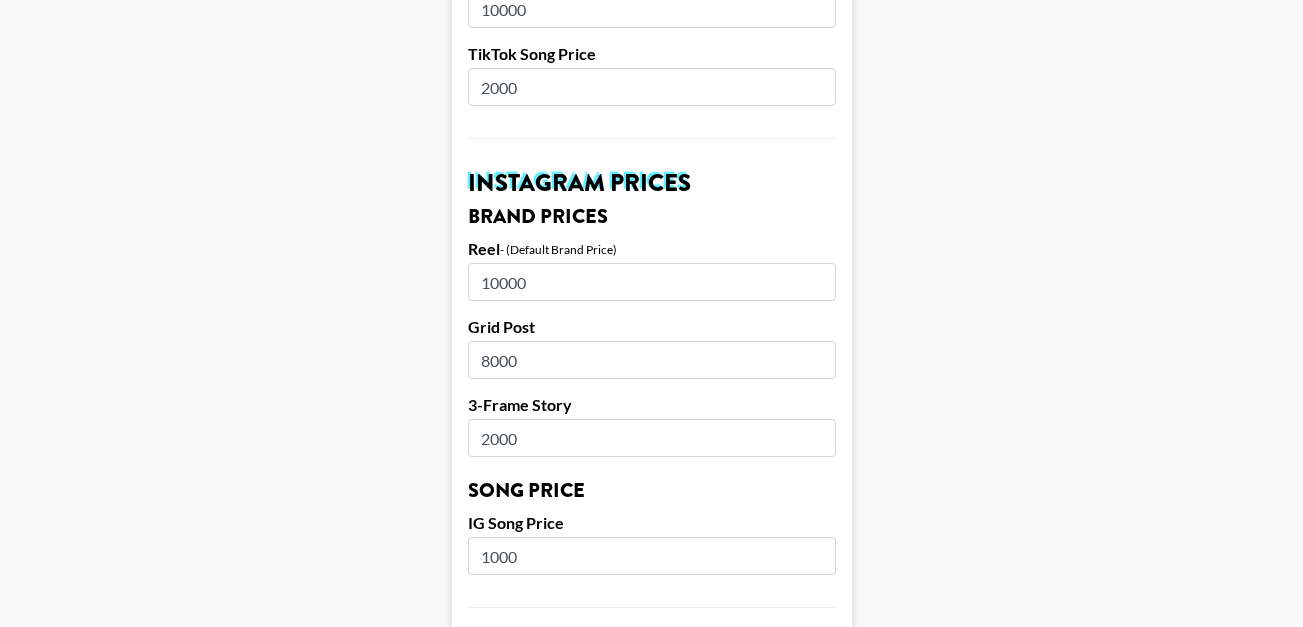 type on "2000" 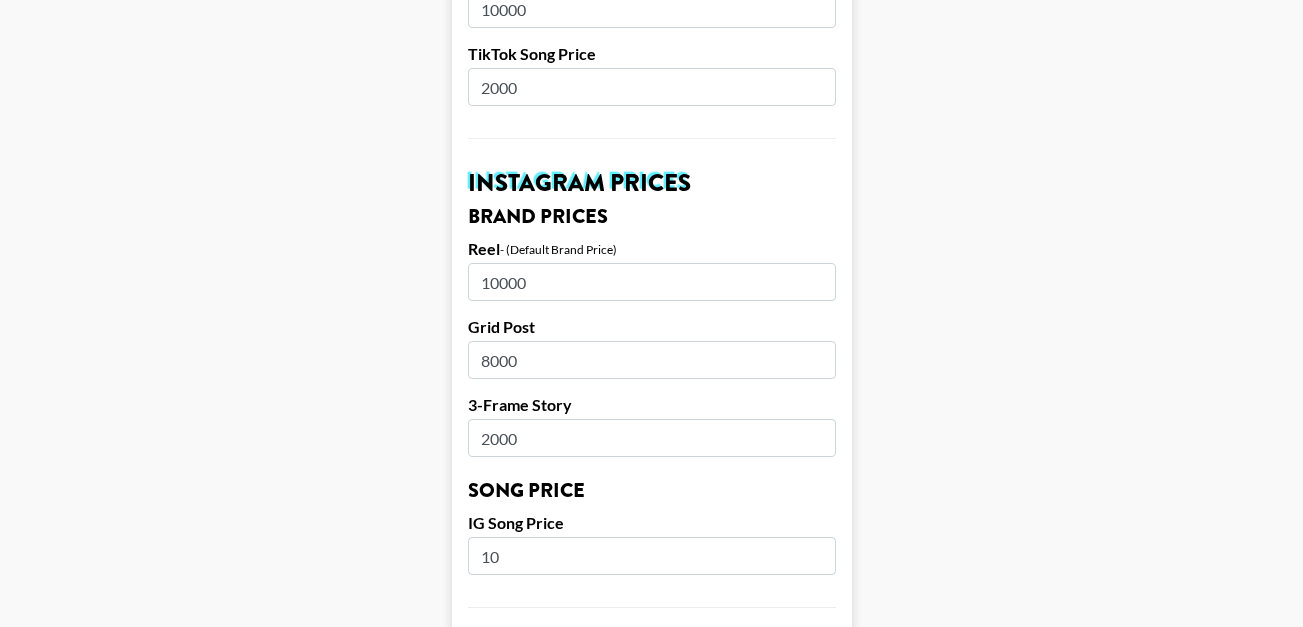 type on "1" 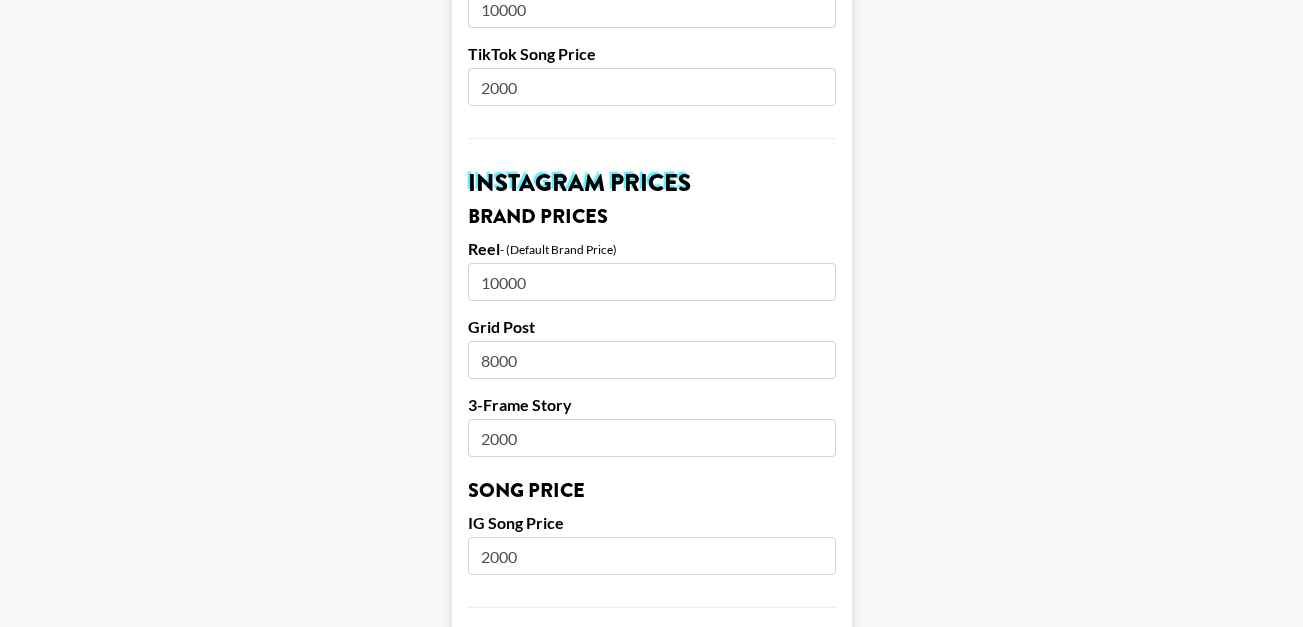 type on "2000" 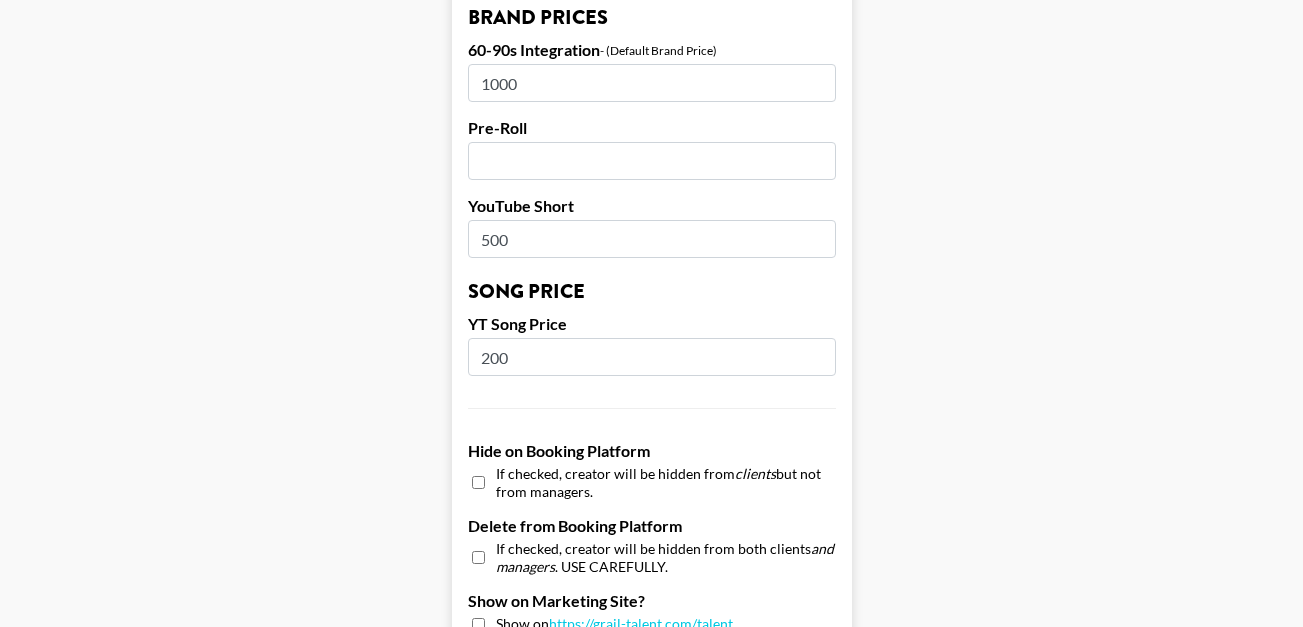 scroll, scrollTop: 1419, scrollLeft: 15, axis: both 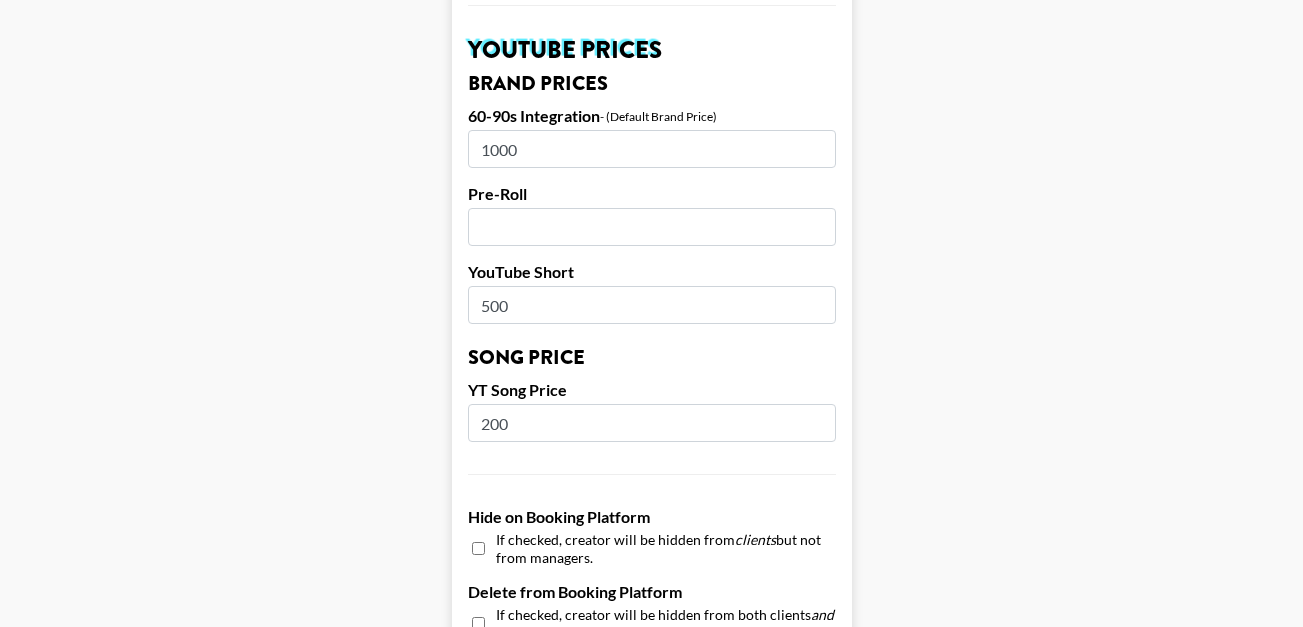 click on "1000" at bounding box center (652, 149) 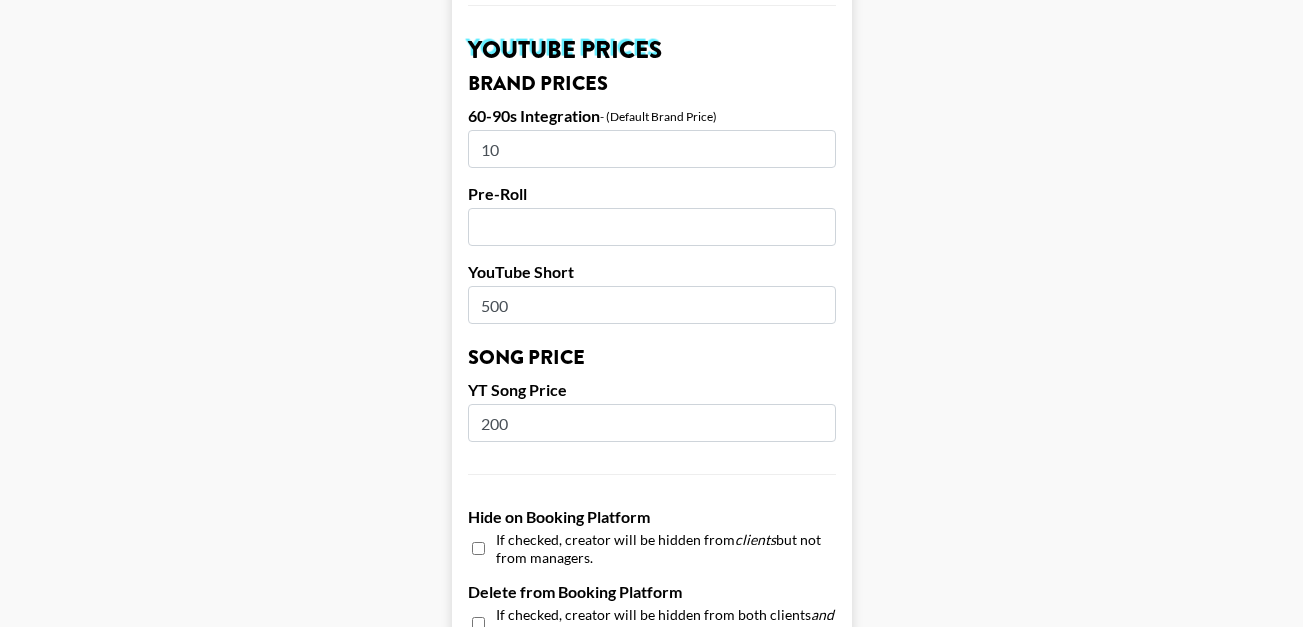type on "1" 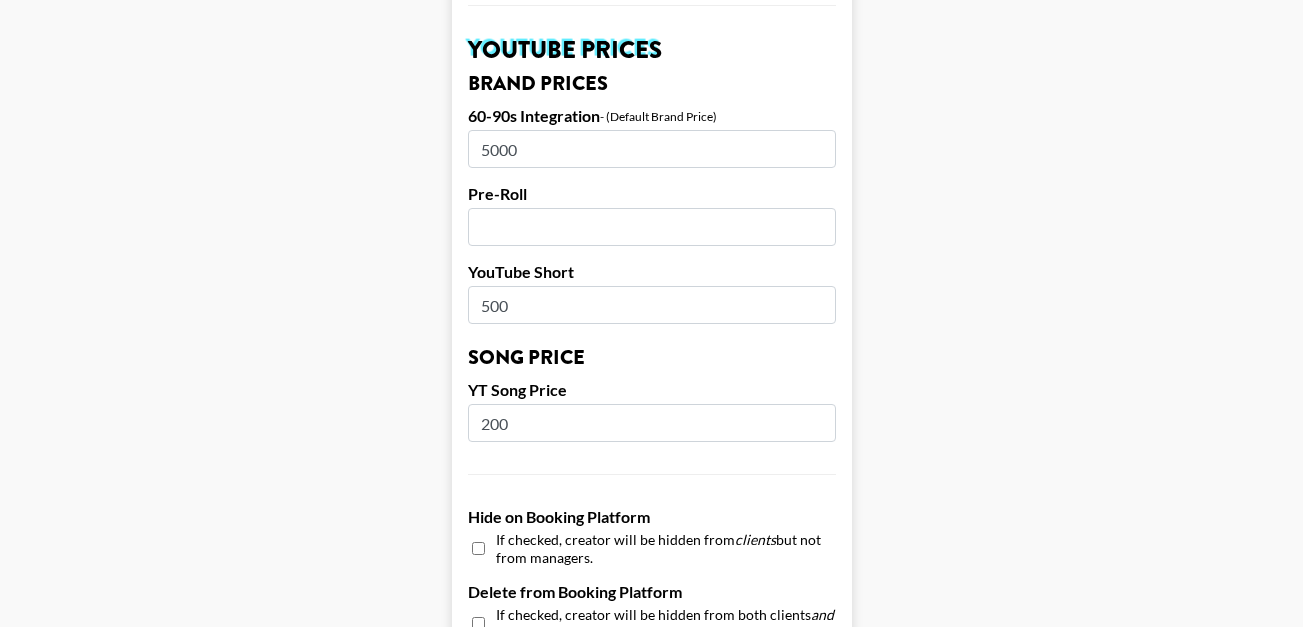 type on "5000" 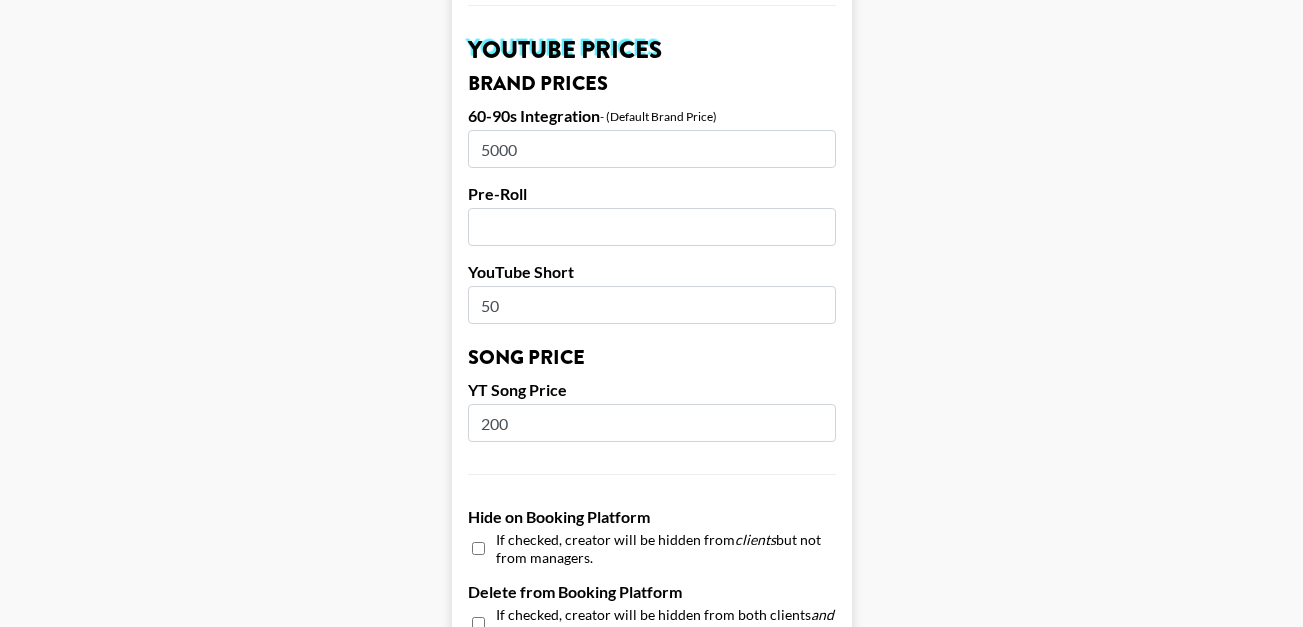 type on "5" 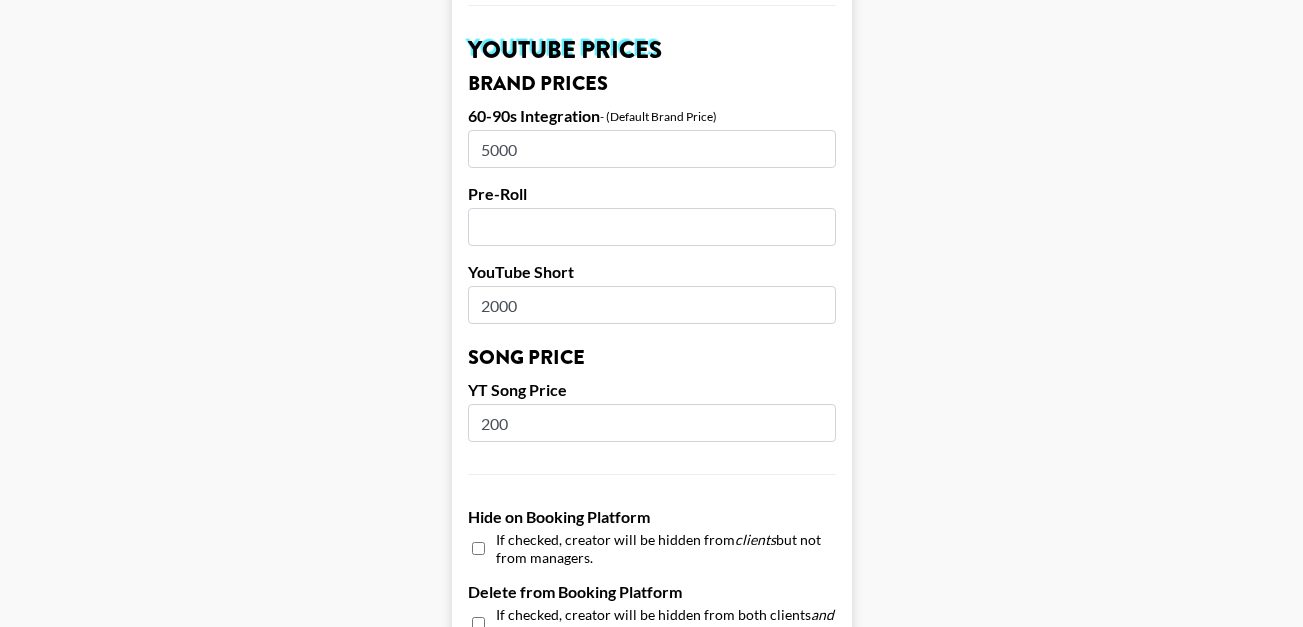 type on "2000" 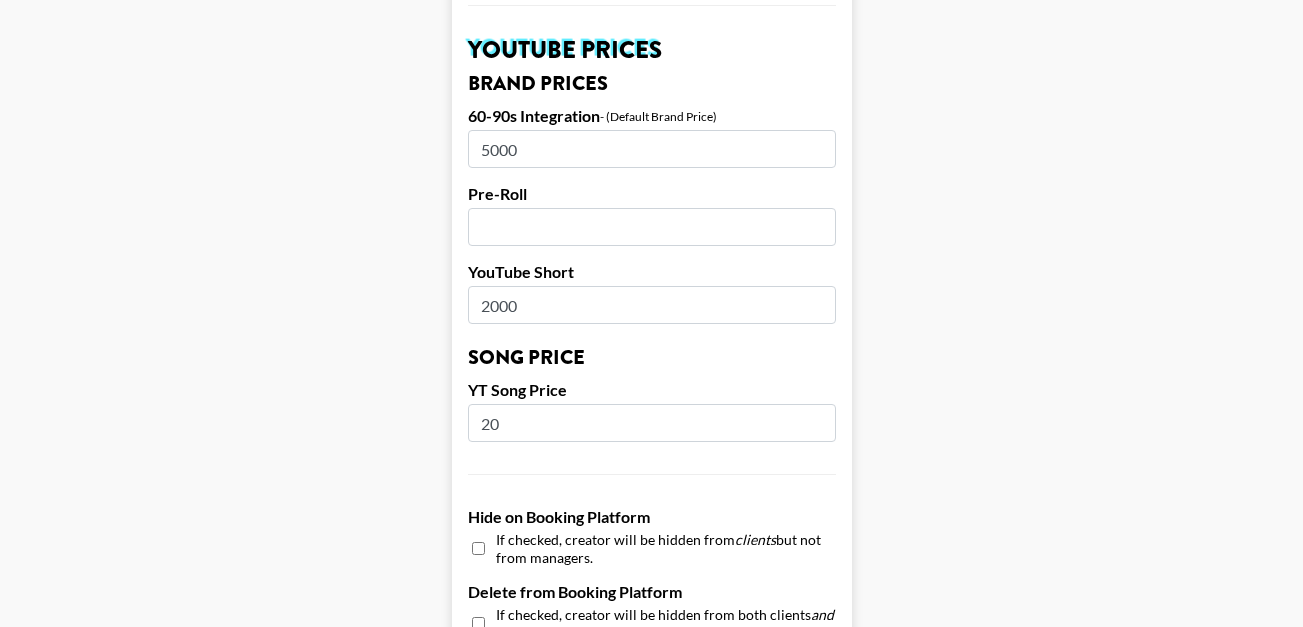 type on "2" 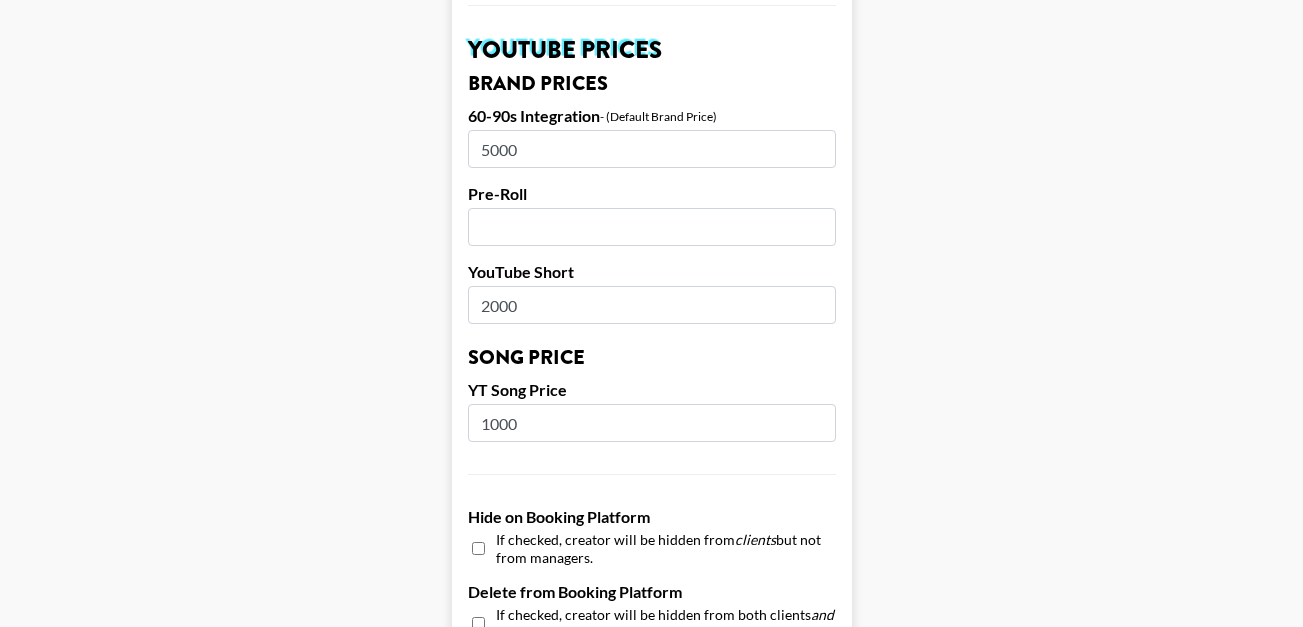 type on "1000" 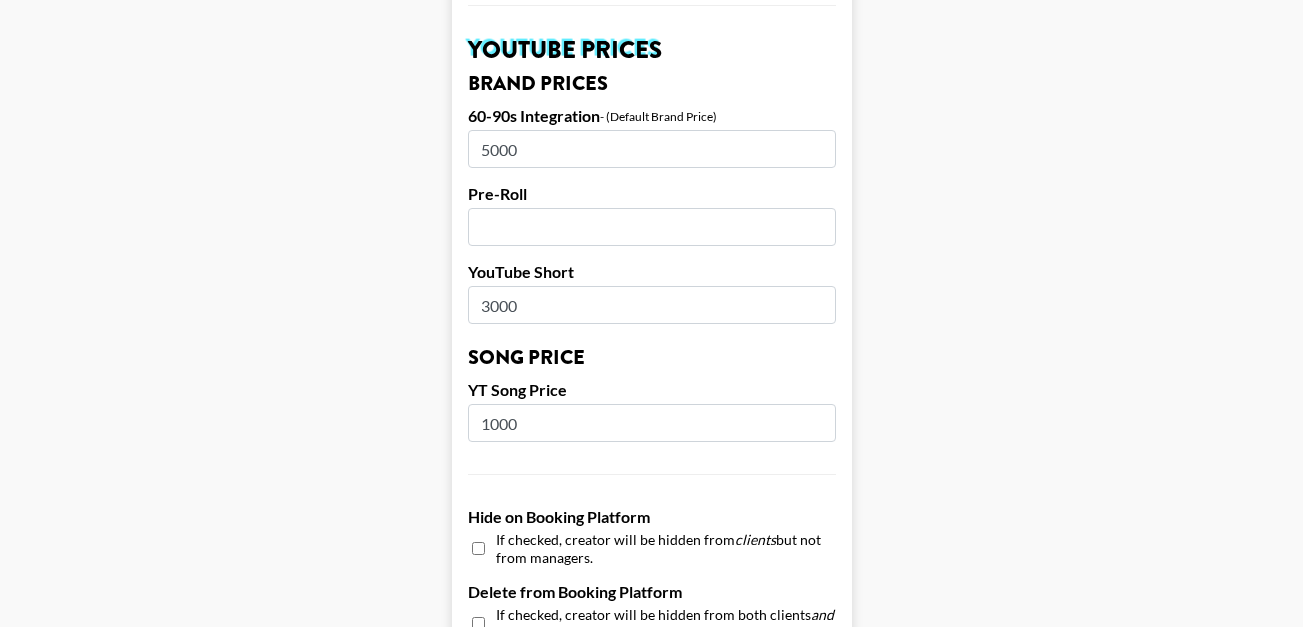 type on "3000" 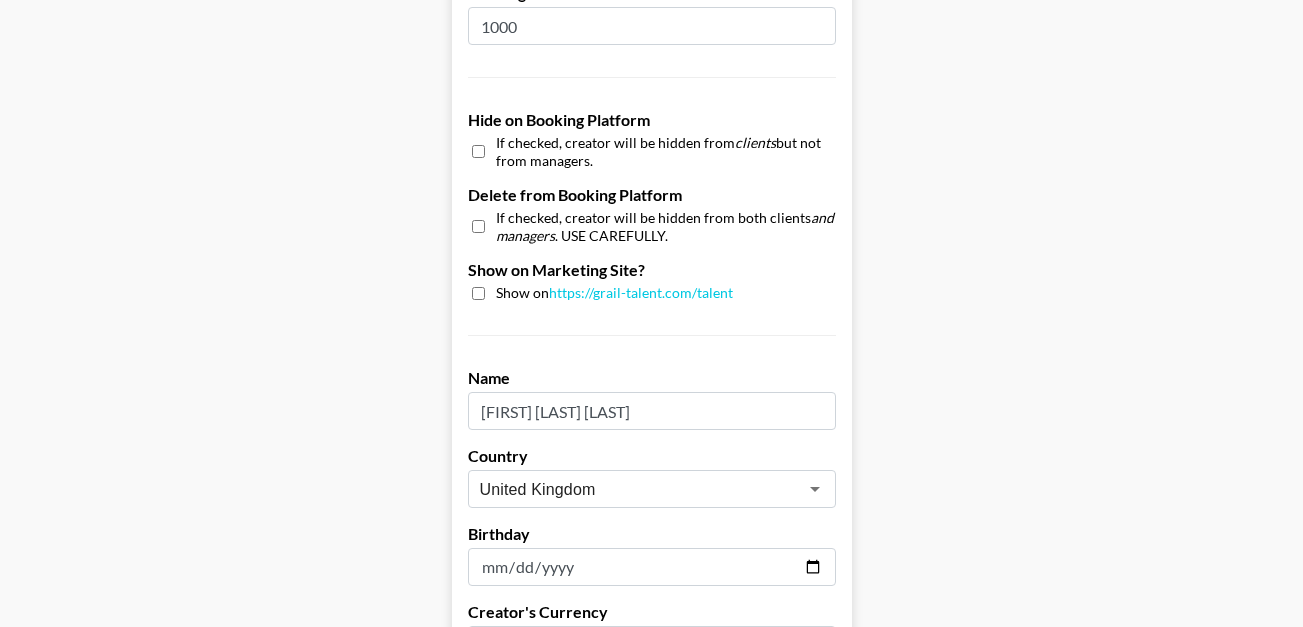 scroll, scrollTop: 2011, scrollLeft: 15, axis: both 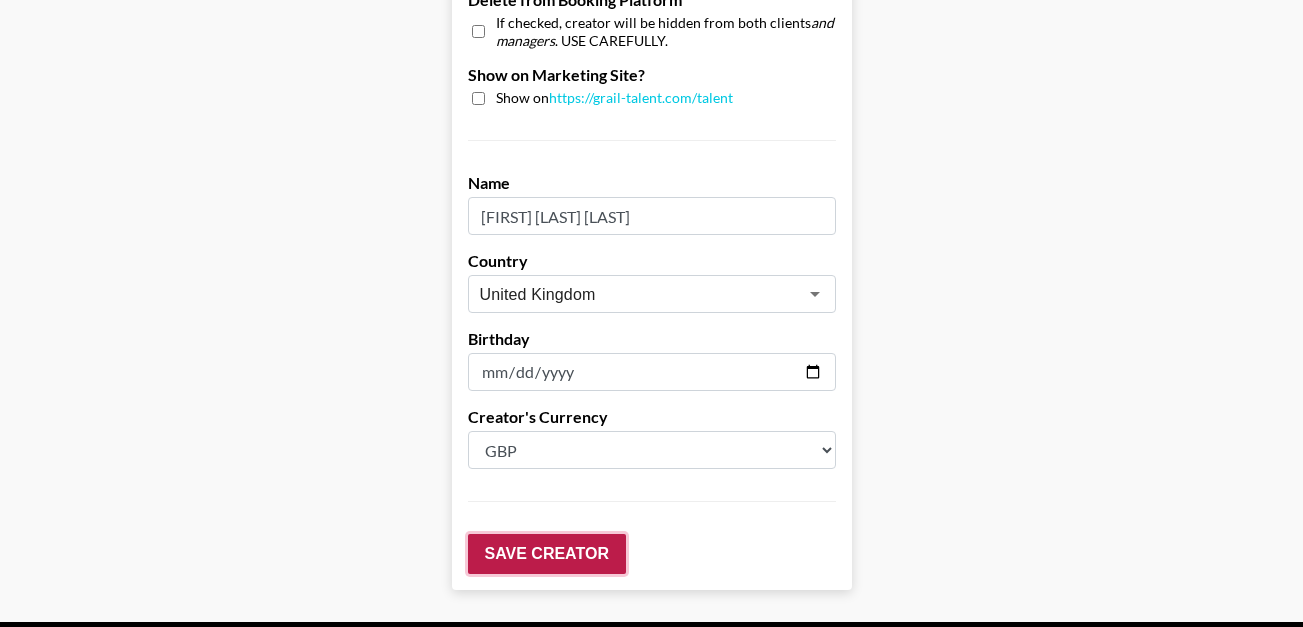 click on "Save Creator" at bounding box center (547, 554) 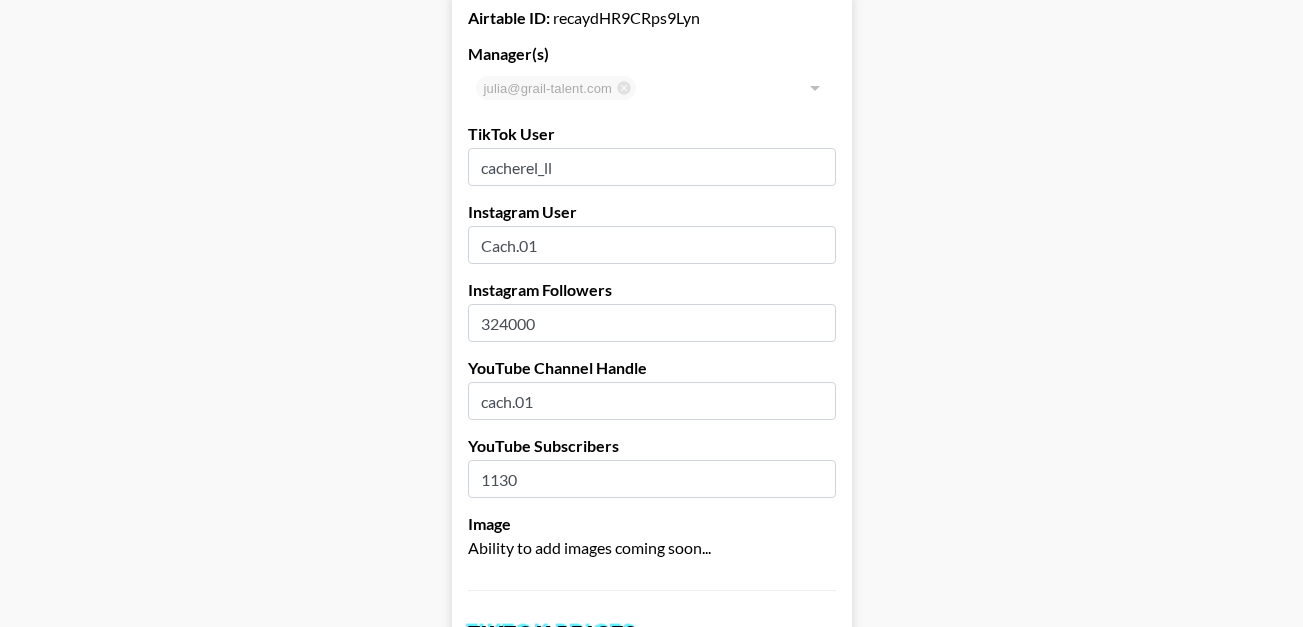 scroll, scrollTop: 0, scrollLeft: 15, axis: horizontal 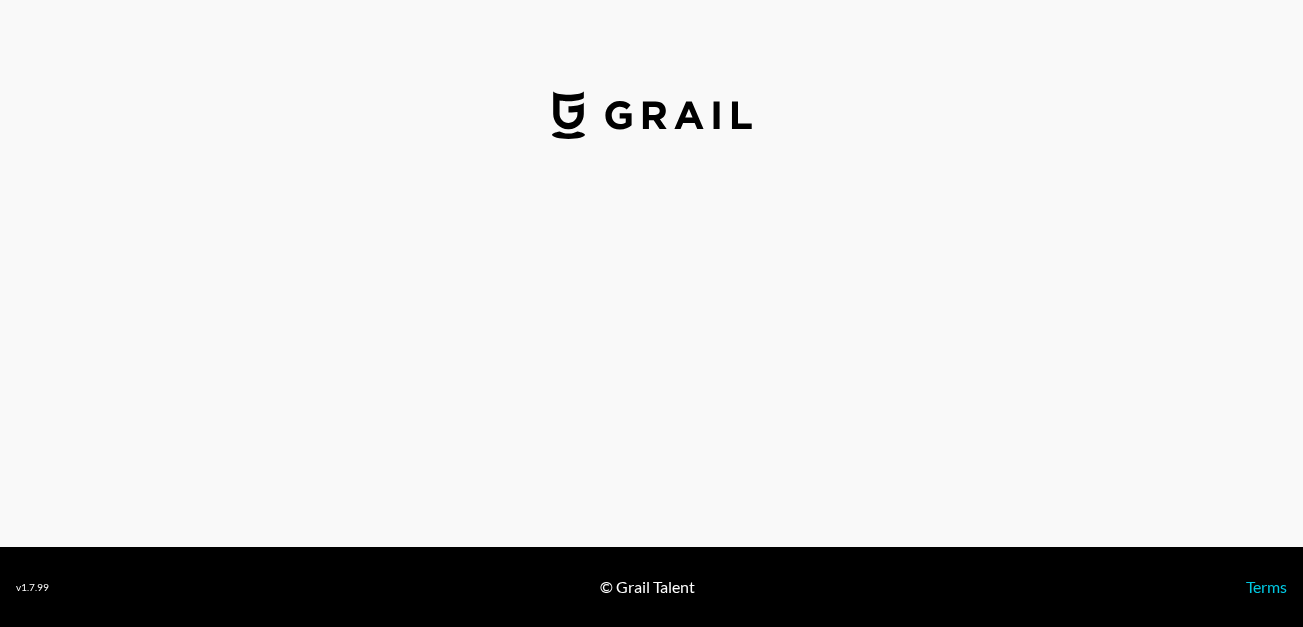 select on "GBP" 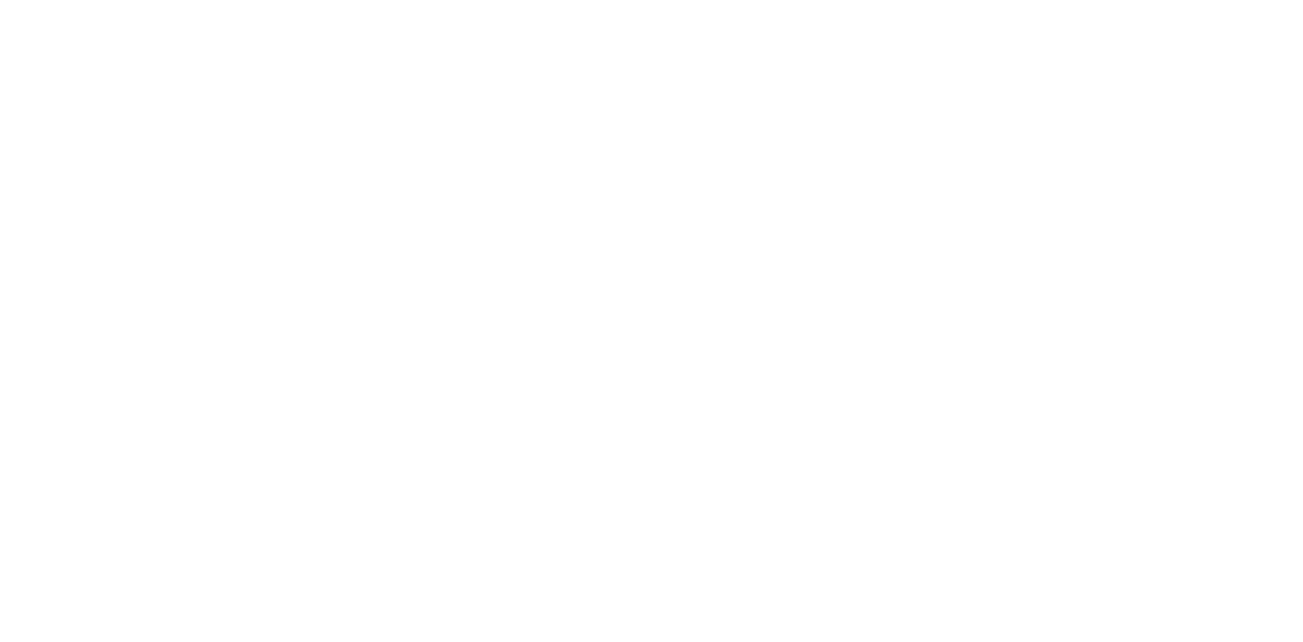 scroll, scrollTop: 0, scrollLeft: 0, axis: both 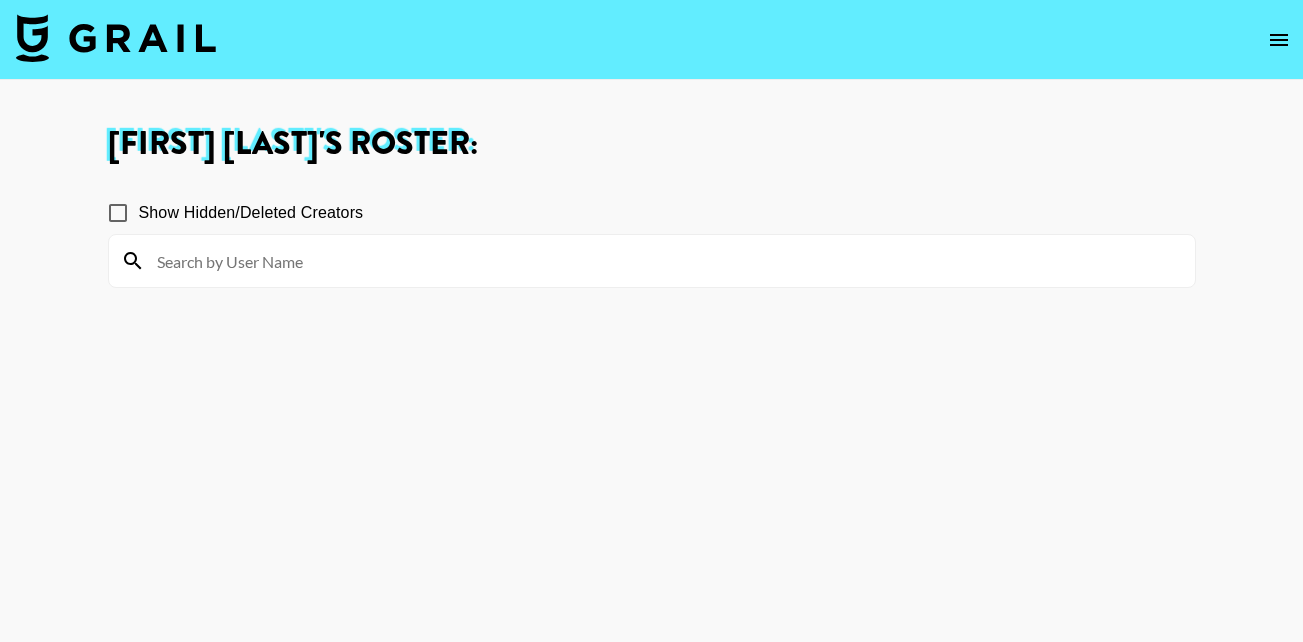 click at bounding box center [664, 261] 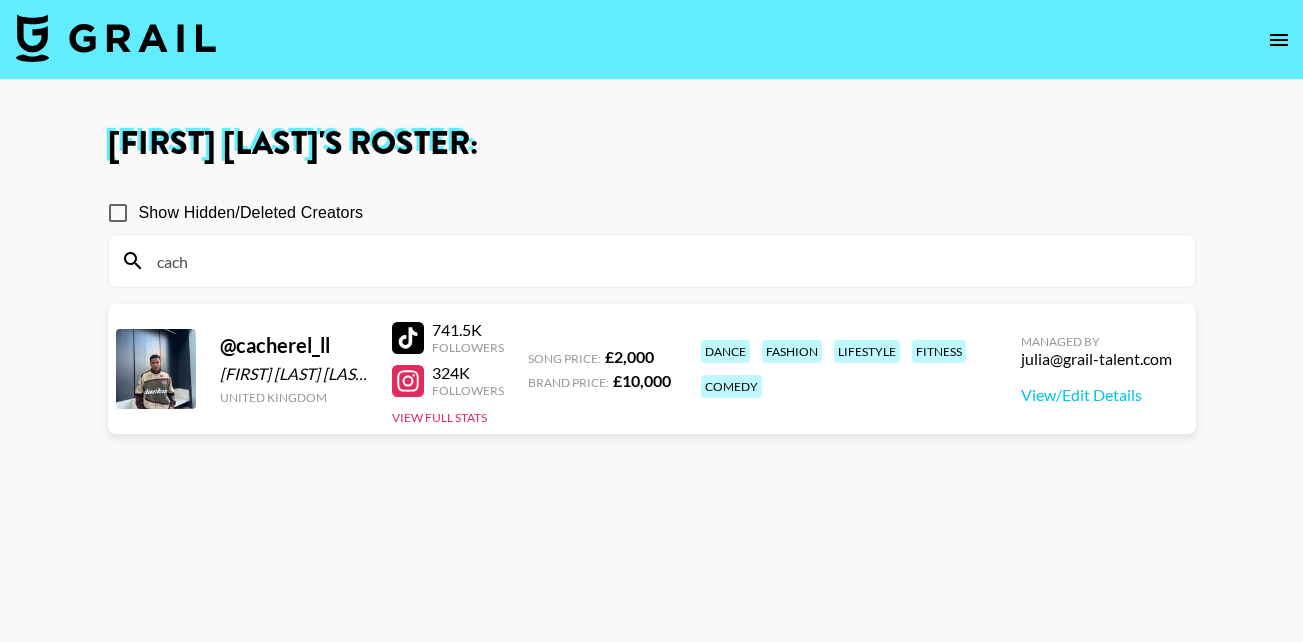 type on "cach" 